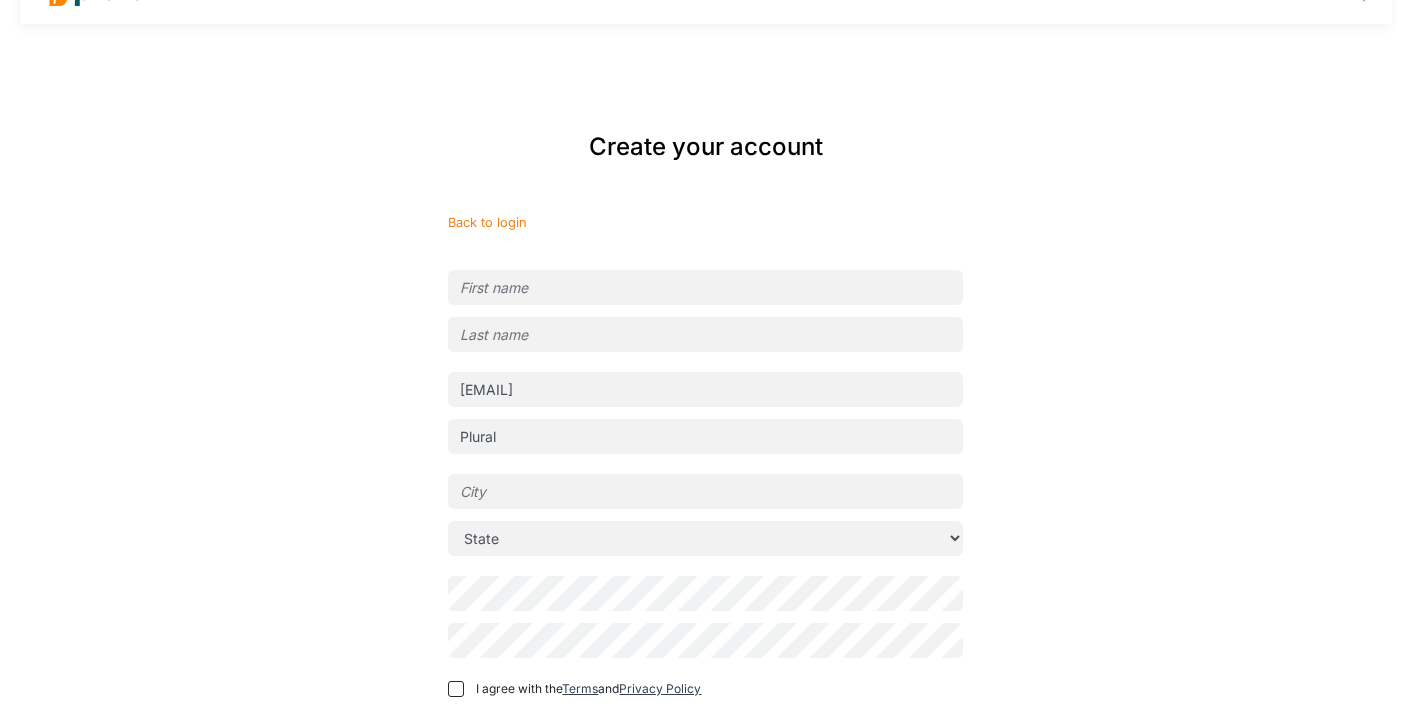 scroll, scrollTop: 97, scrollLeft: 0, axis: vertical 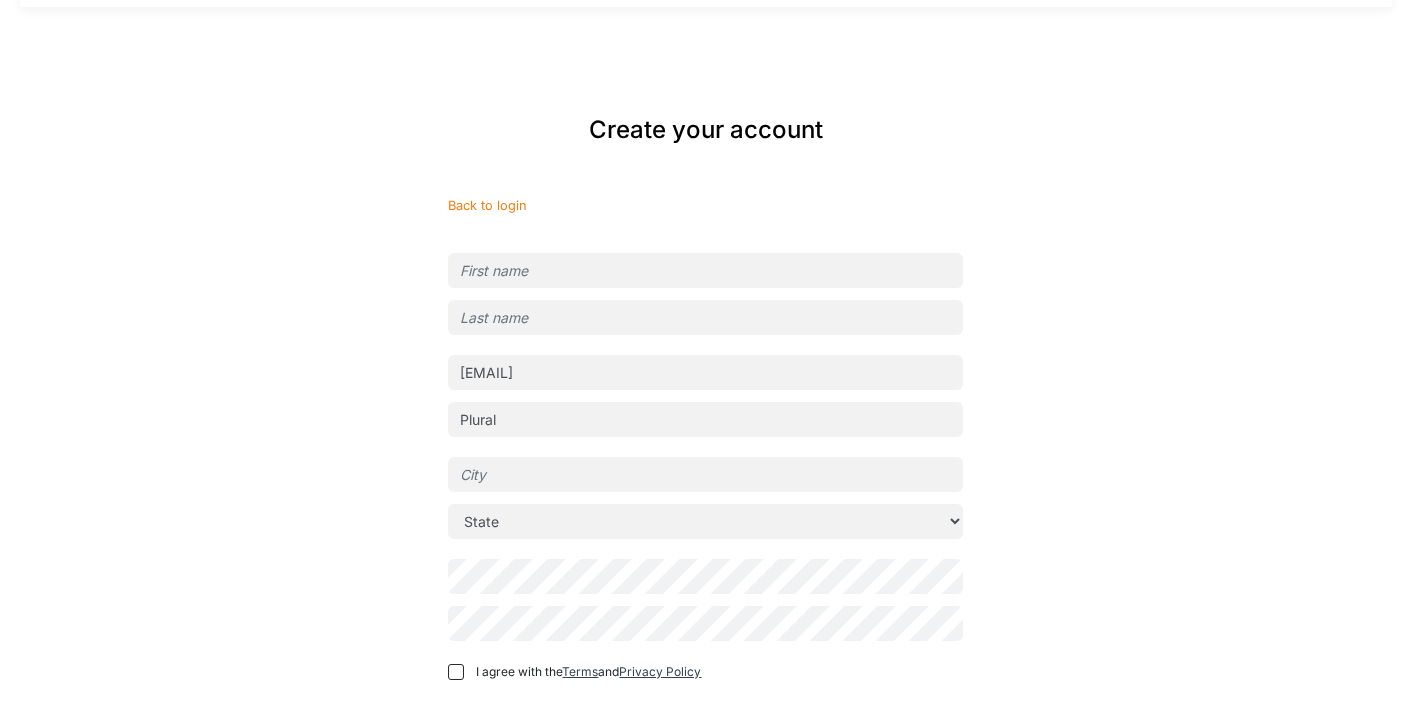 click at bounding box center [705, 270] 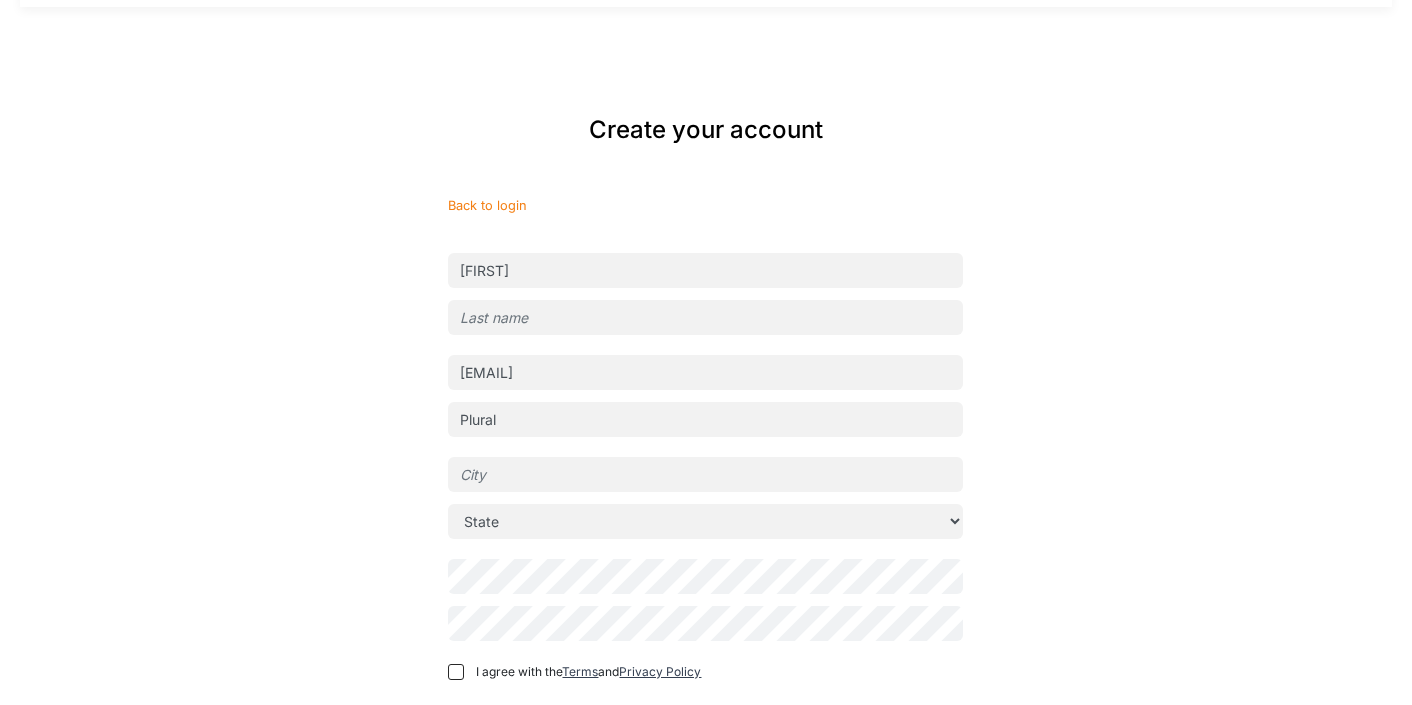 type on "Grayson" 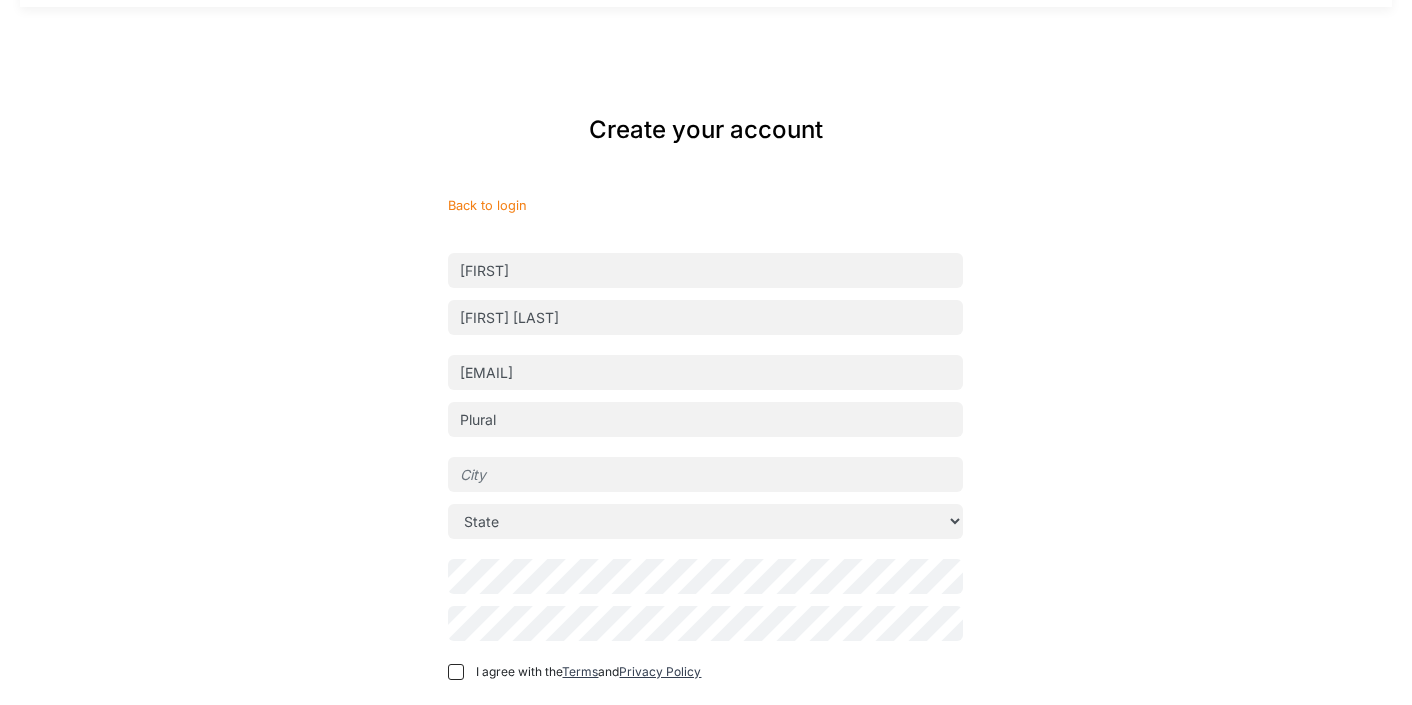 type on "Wormser" 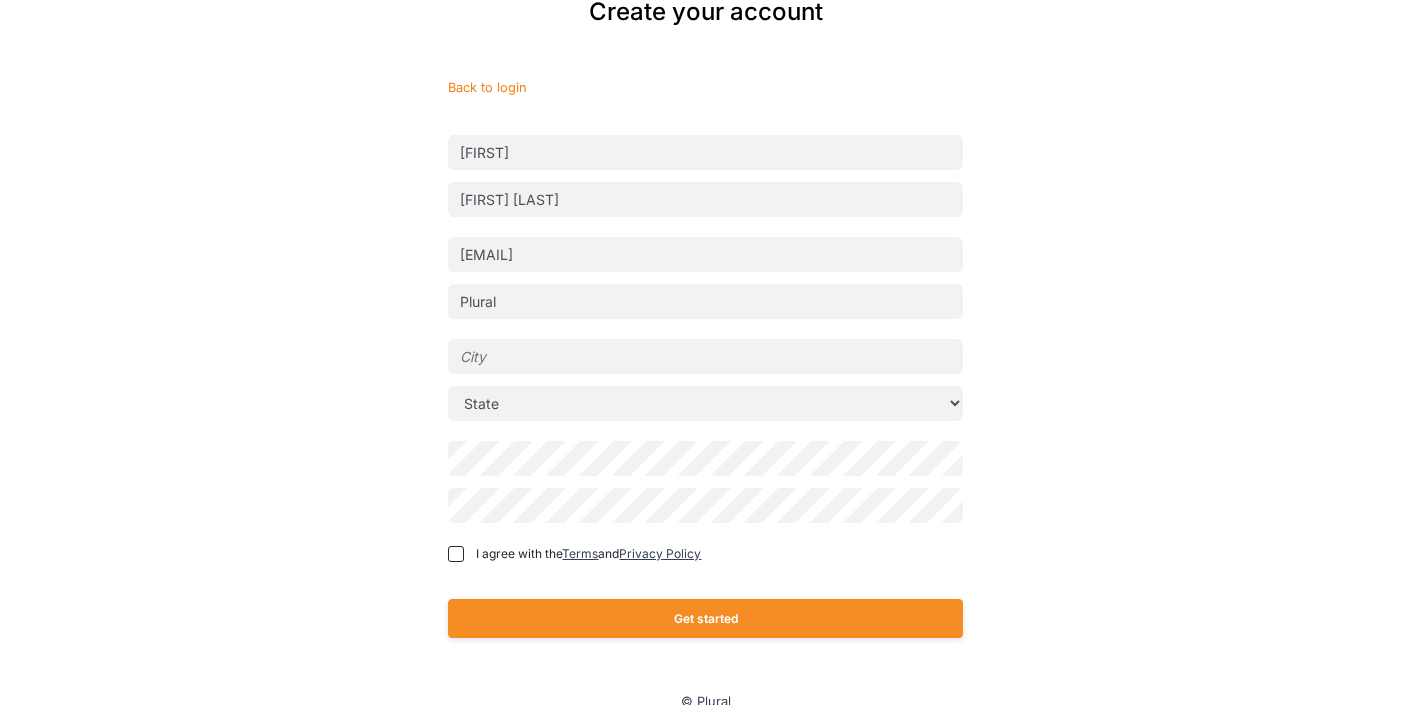 scroll, scrollTop: 216, scrollLeft: 0, axis: vertical 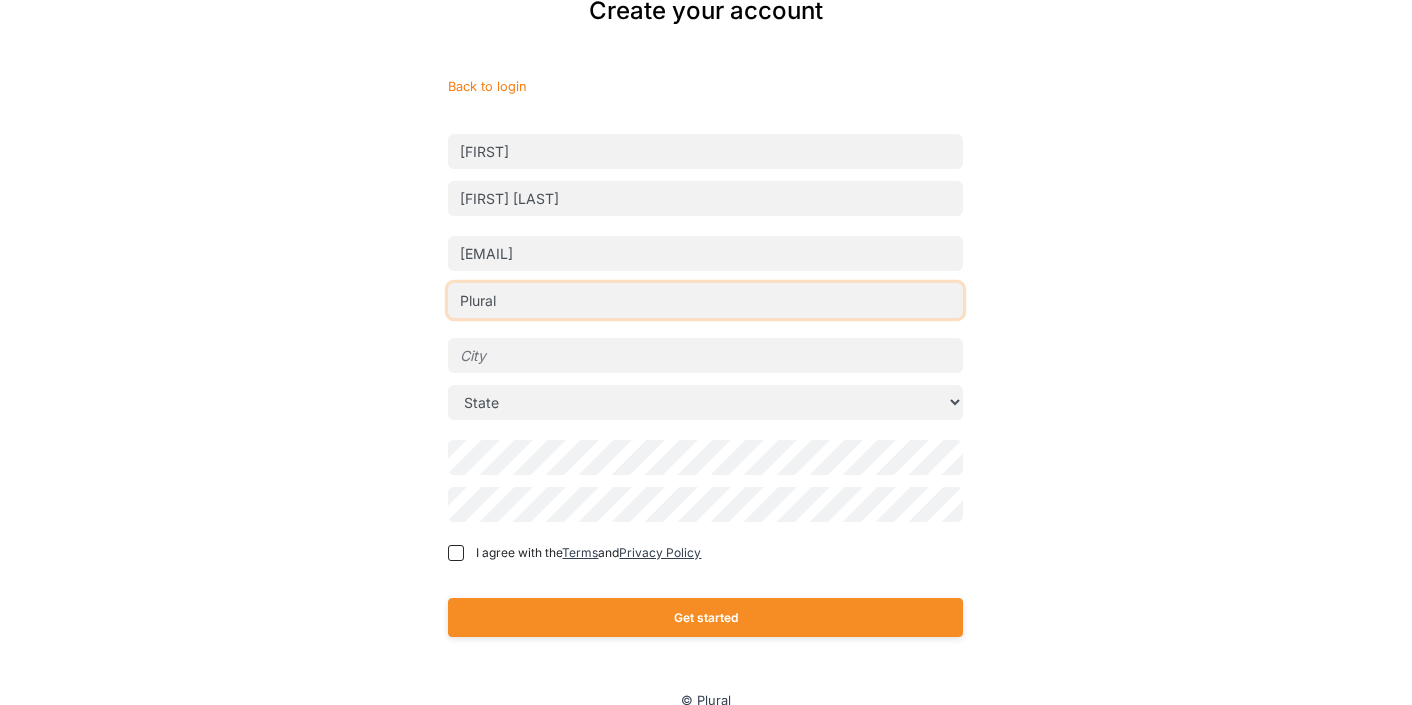 click on "Plural" at bounding box center [705, 300] 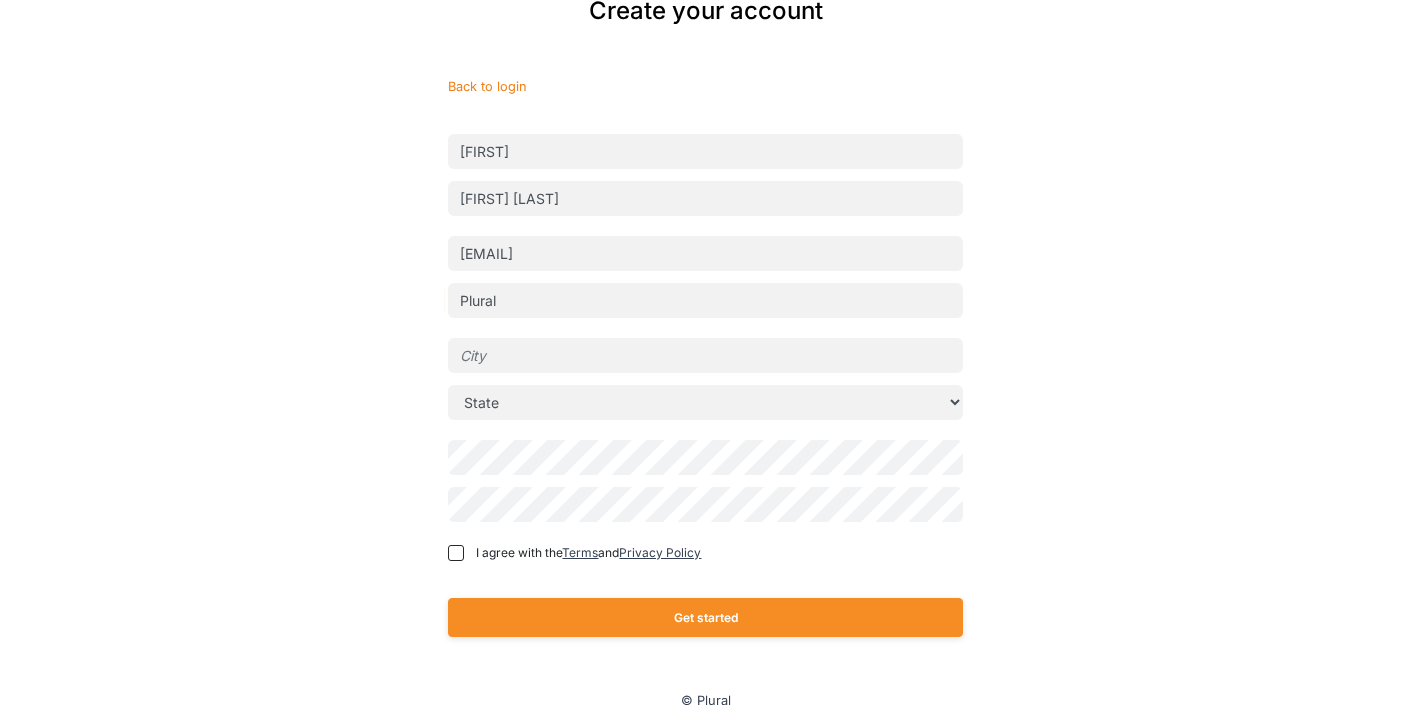 click on "Create your account Back to login Grayson Wormser grayson@pluralpolicy.com Plural State Alabama Alaska American Samoa Arizona Arkansas California Colorado Connecticut Delaware District Of Columbia Federated States Of Micronesia Florida Georgia Guam Hawaii Idaho Illinois Indiana Iowa Kansas Kentucky Louisiana Maine Marshall Islands Maryland Massachusetts Michigan Minnesota Mississippi Missouri Montana Nebraska Nevada New Hampshire New Jersey New Mexico New York North Carolina North Dakota Northern Mariana Islands Ohio Oklahoma Oregon Palau Pennsylvania Puerto Rico Rhode Island South Carolina South Dakota Tennessee Texas Utah Vermont Virgin Islands Virginia Washington West Virginia Wisconsin Wyoming I agree with the  Terms  and  Privacy Policy Get started" at bounding box center (706, 330) 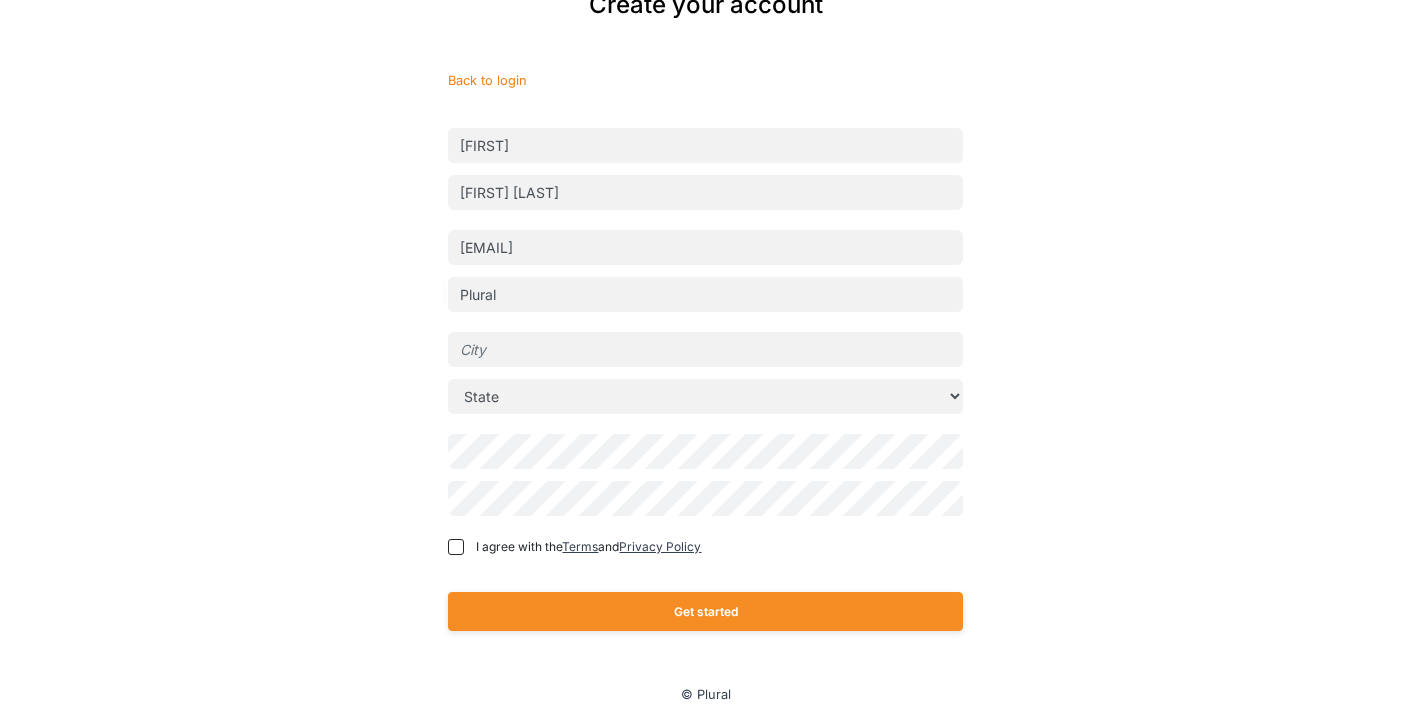 click at bounding box center (705, 349) 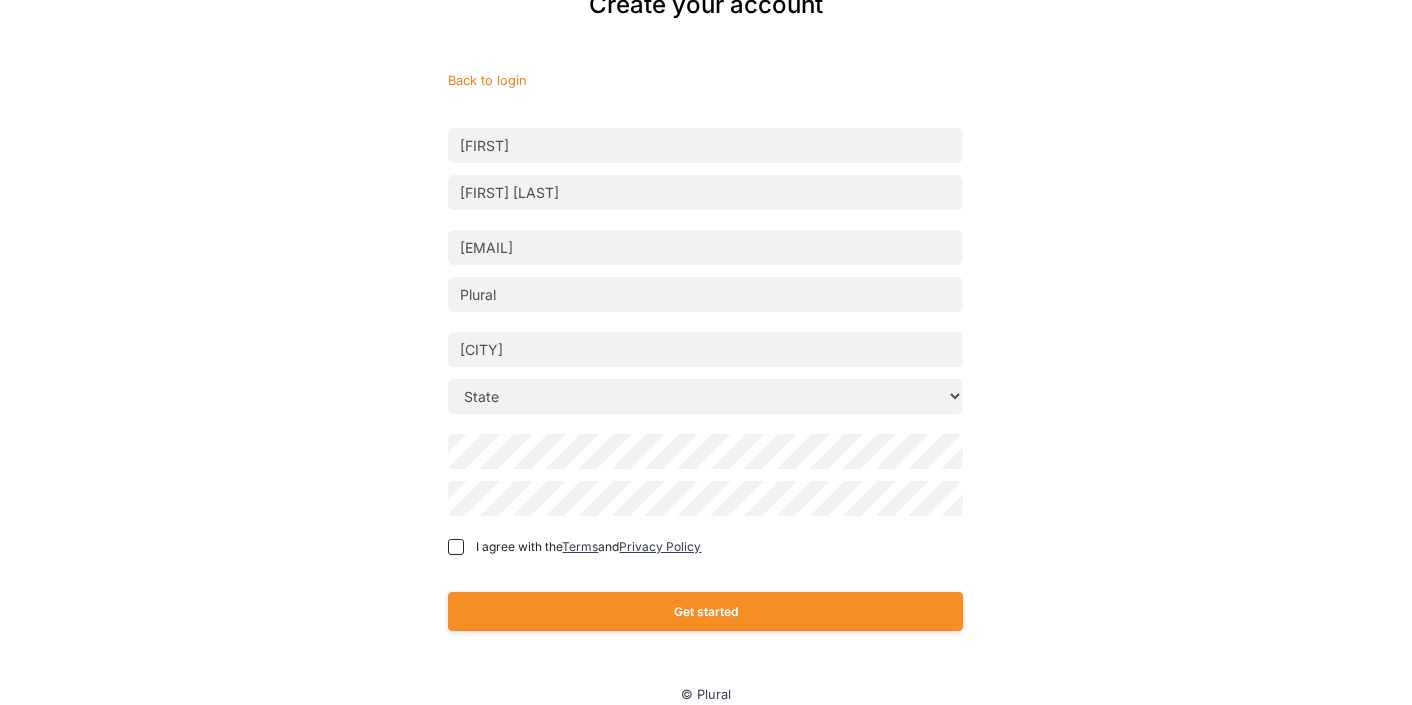 type on "Brooklyn" 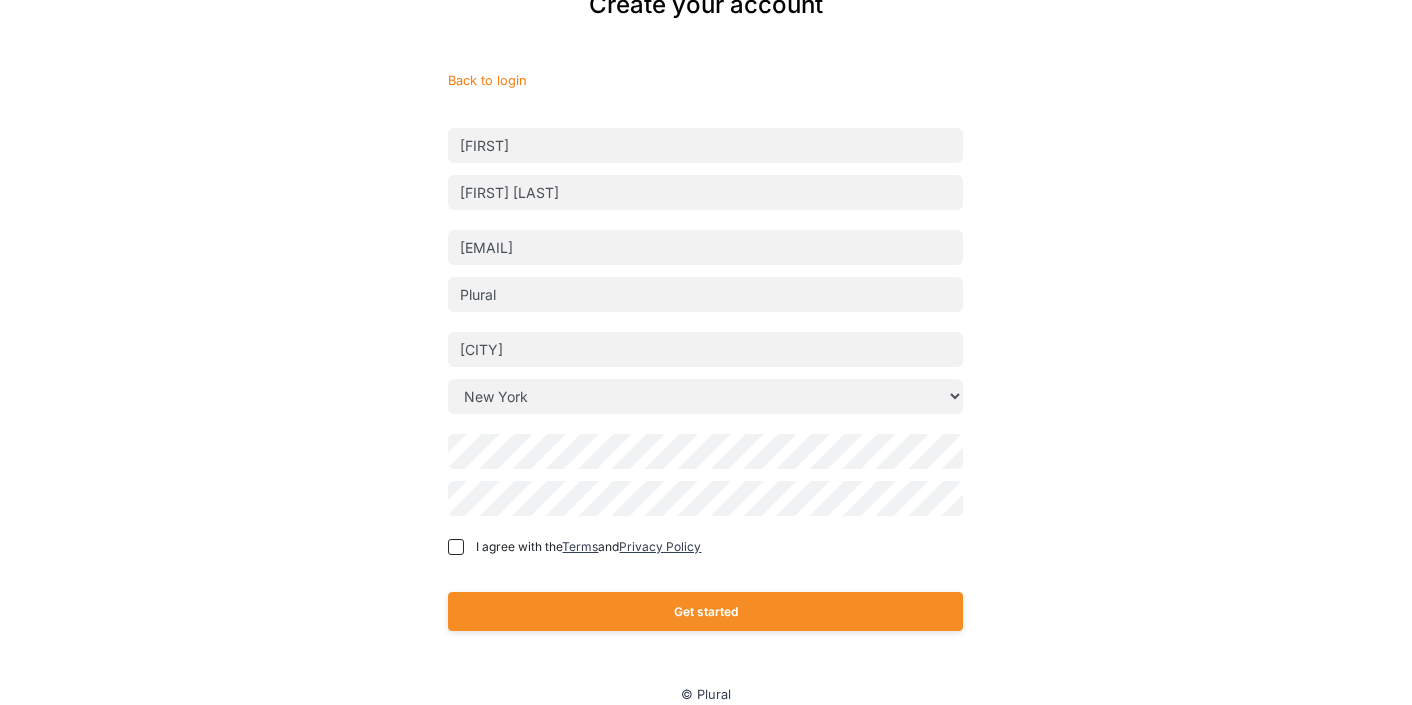 drag, startPoint x: 482, startPoint y: 399, endPoint x: 223, endPoint y: 485, distance: 272.90475 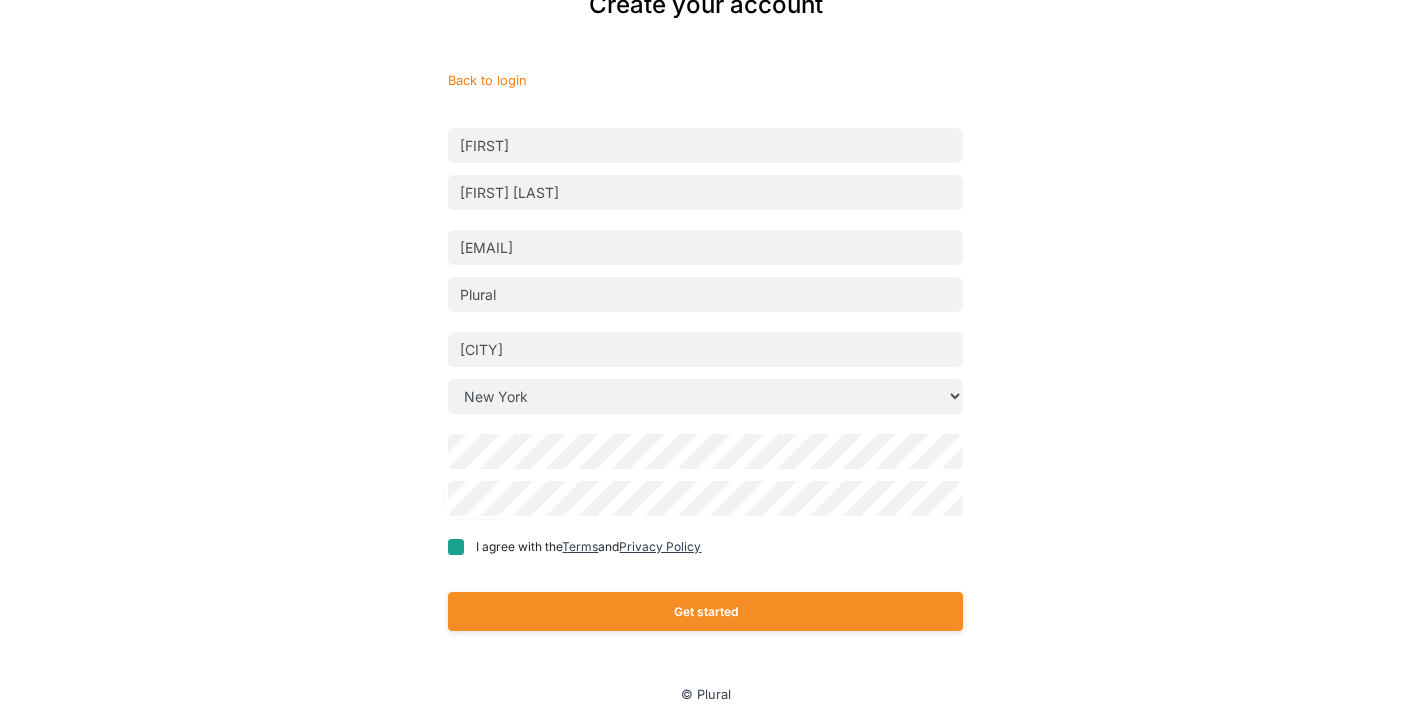 click on "I agree with the  Terms  and  Privacy Policy" at bounding box center [456, 547] 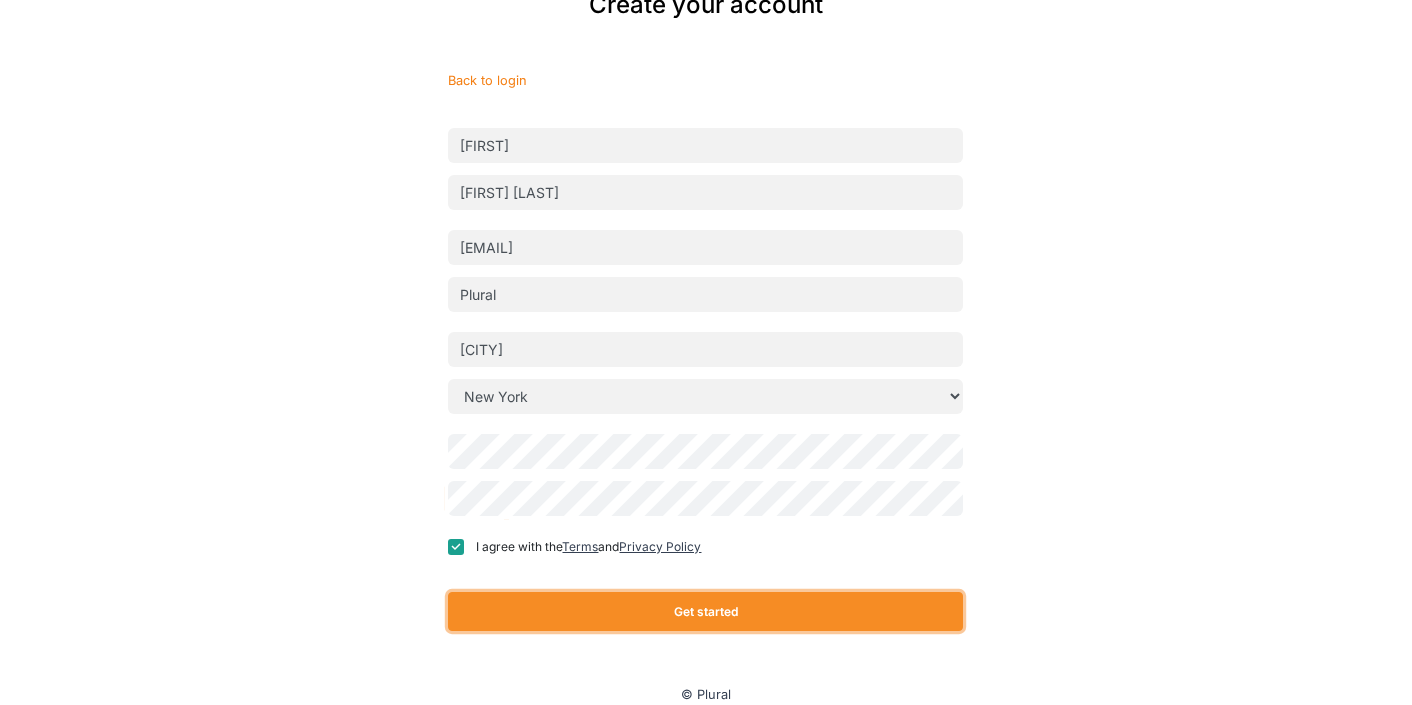 click on "Get started" at bounding box center [705, 611] 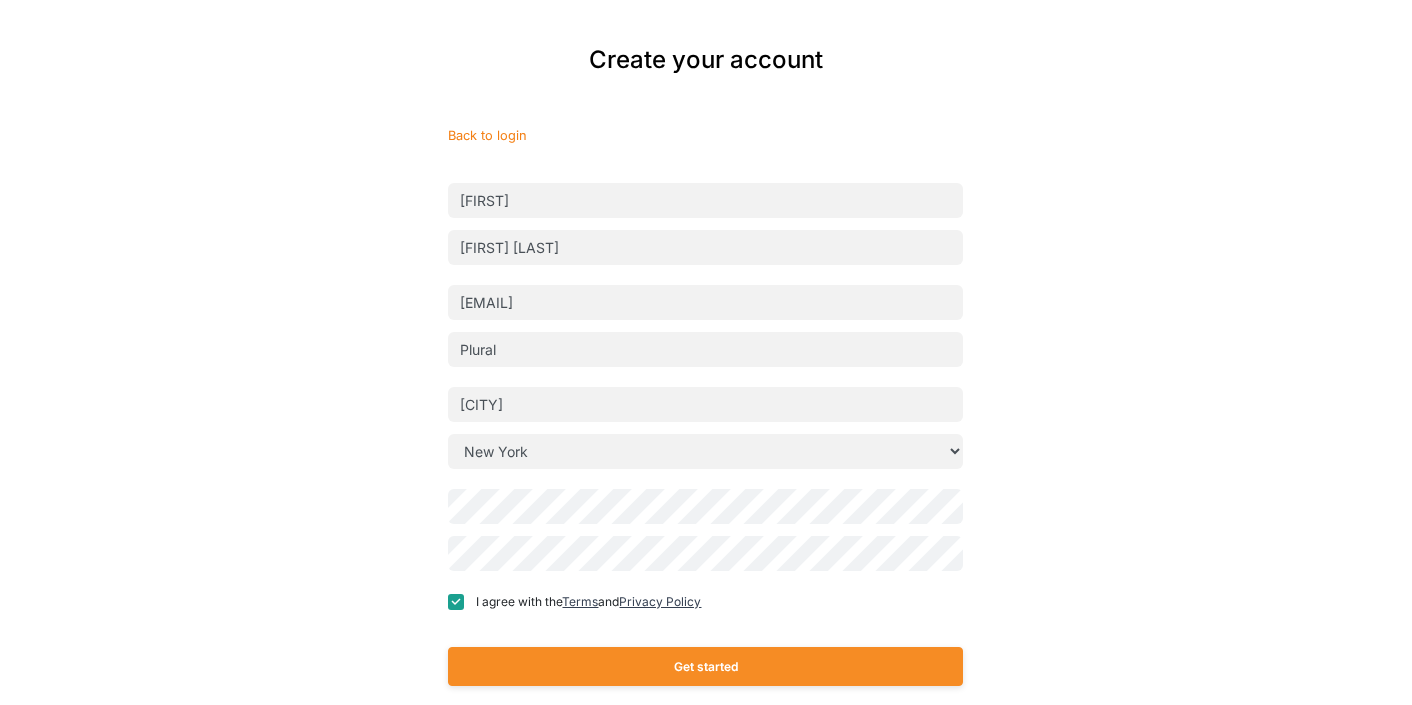 scroll, scrollTop: 0, scrollLeft: 0, axis: both 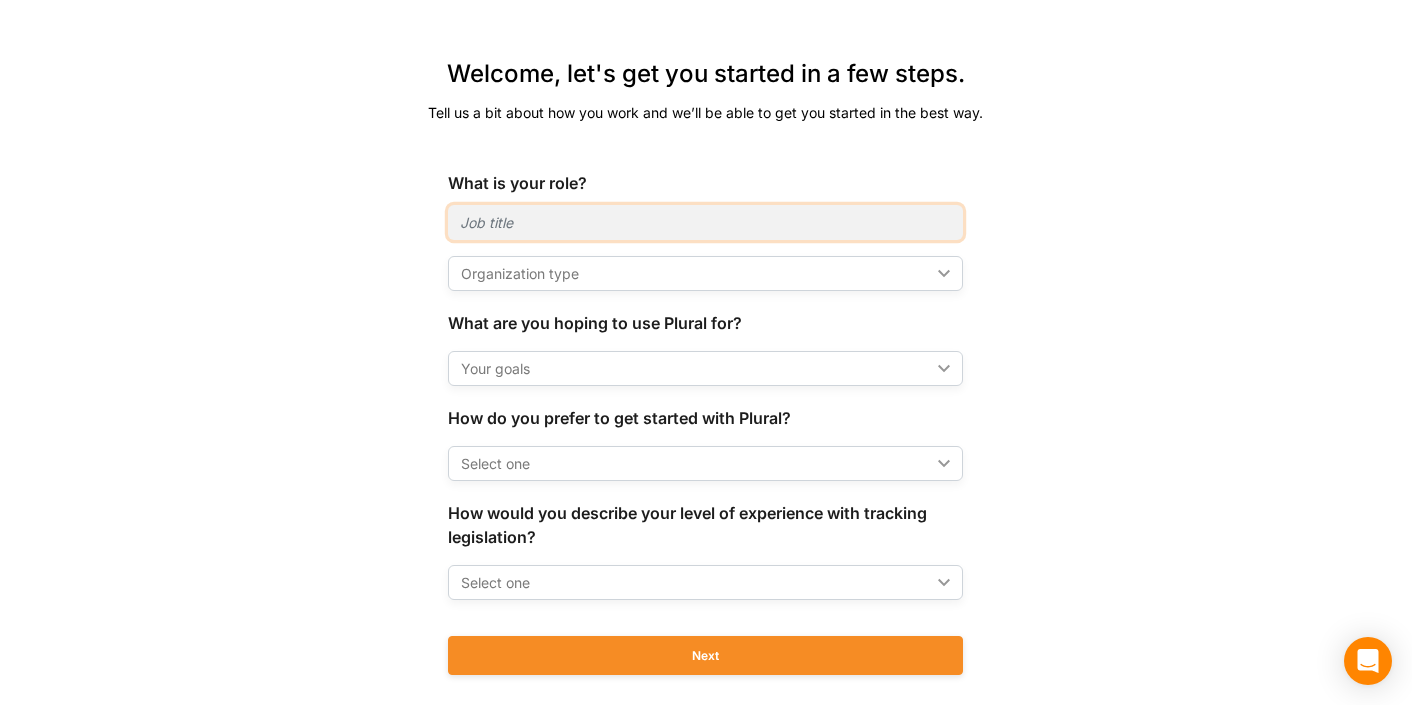 click at bounding box center (705, 222) 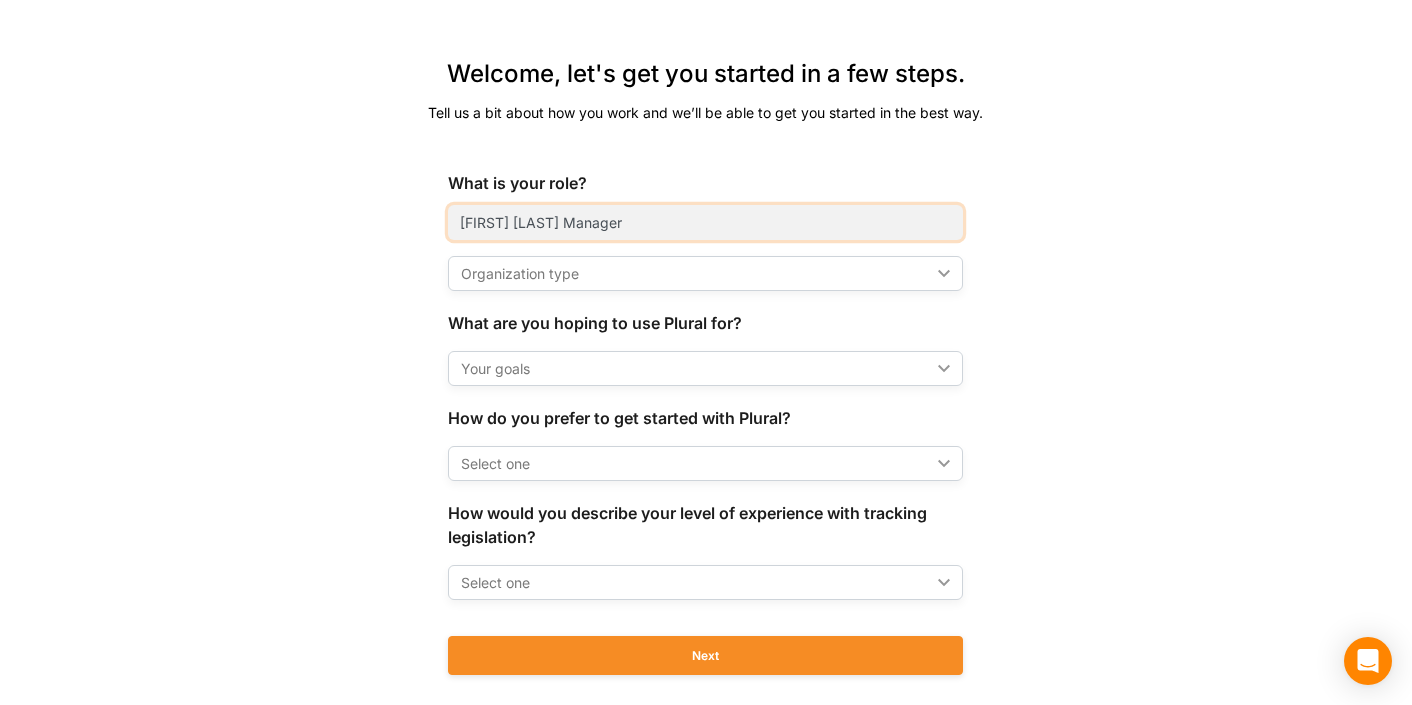 type on "Client Success Manager" 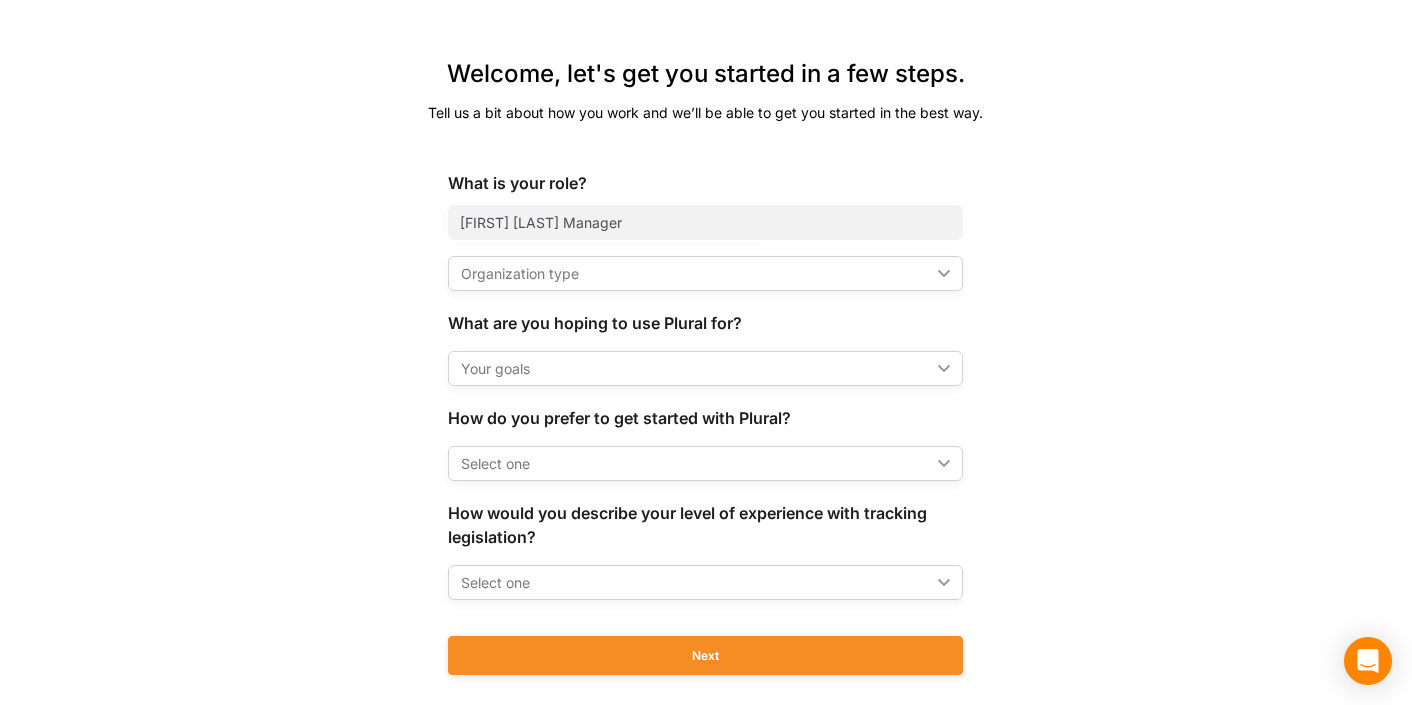 click on "Welcome, let's get you started in a few steps. Tell us a bit about how you work and we’ll be able to get you started in the best way. What is your role? Client Success Manager Organization type ic_keyboard_arrow_down Organization type How would you best describe the organization you track policy for? This will help Plural get you started in the best way. Trade association Legal or public affairs firm Chamber of commerce Non-profit or cause organization Startup Corporation Other What are you hoping to use Plural for? Your goals ic_keyboard_arrow_down Your goals close How will you be using Plural? This will help us point you in the right direction. Finding new legislation Collaborating with other policy professionals Sharing information with my constituents and members Save Clear All How do you prefer to get started with Plural? Select one ic_keyboard_arrow_down I'd like to start on my own I'm just curious about Plural and looking around I'd like to have a Plural specialist walk me through Select one Next" at bounding box center [706, 380] 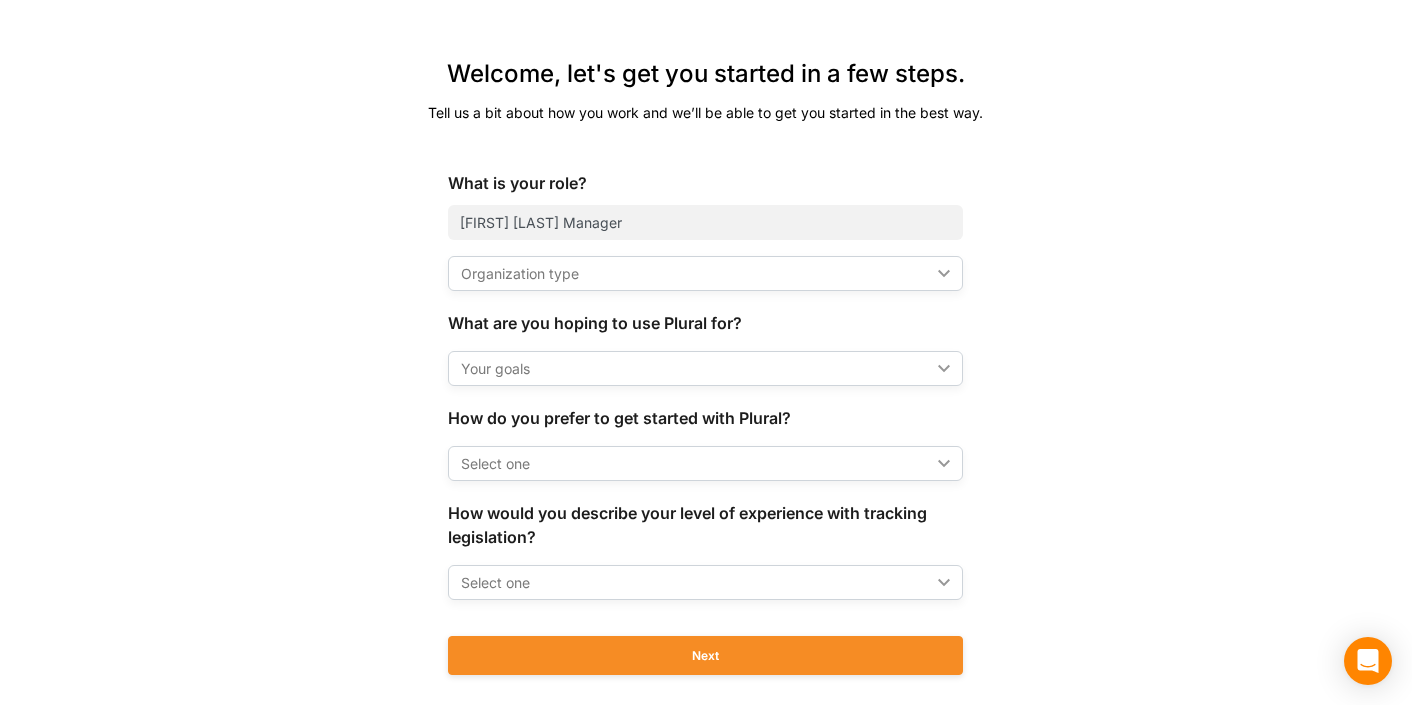 click on "Organization type" at bounding box center [695, 273] 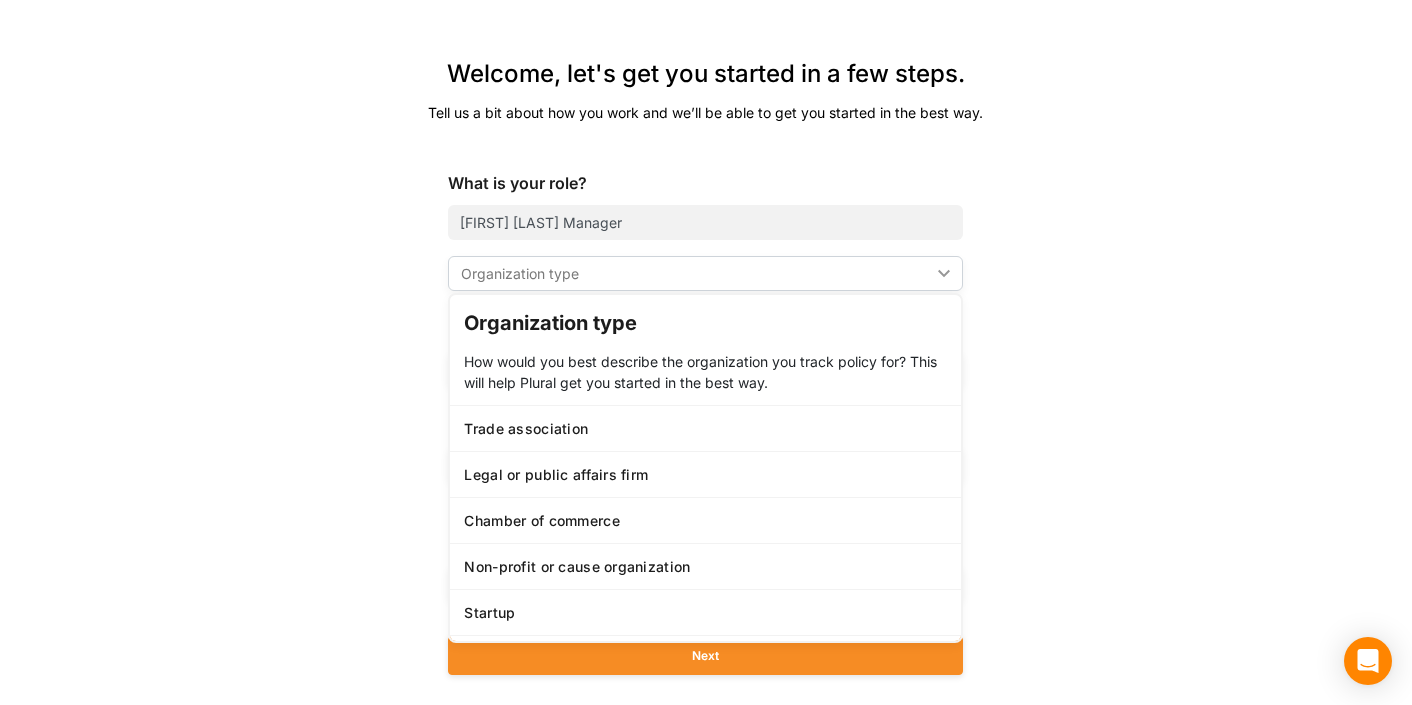 scroll, scrollTop: 196, scrollLeft: 0, axis: vertical 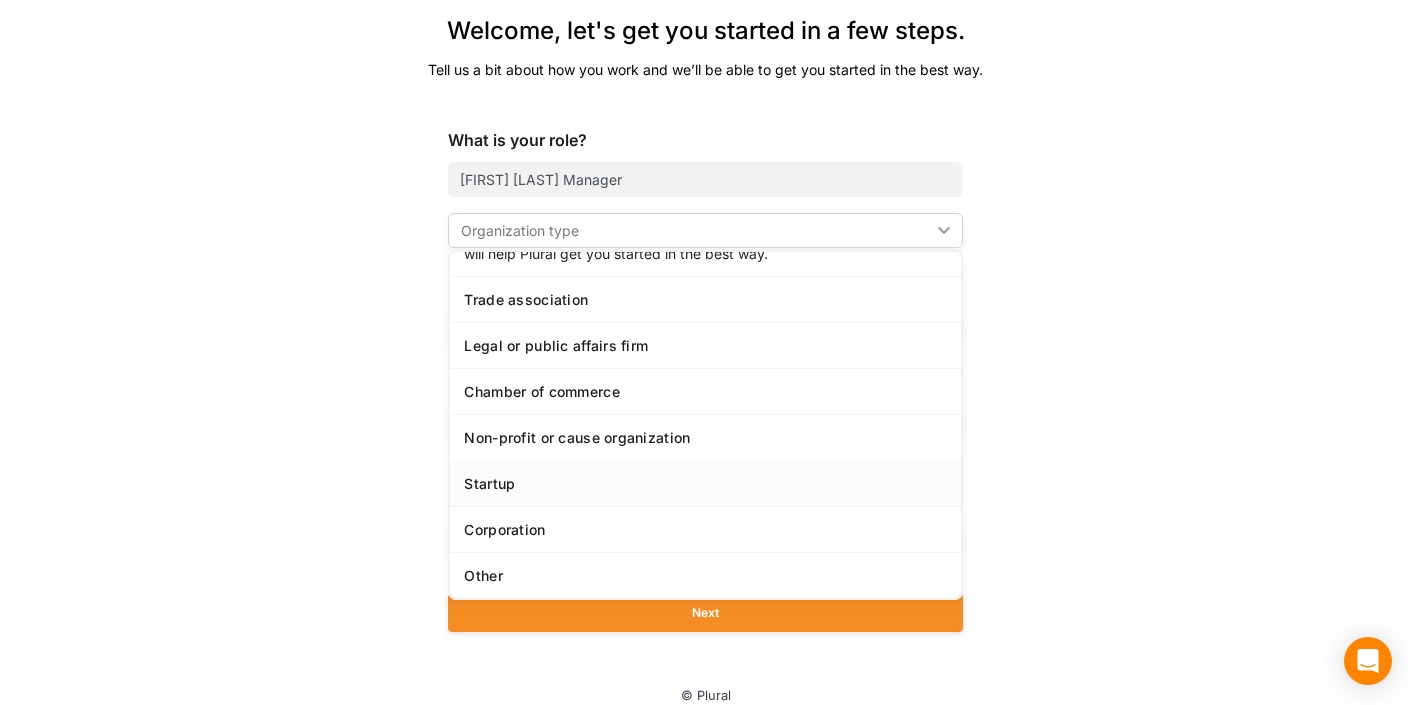 click on "Startup" at bounding box center [705, 483] 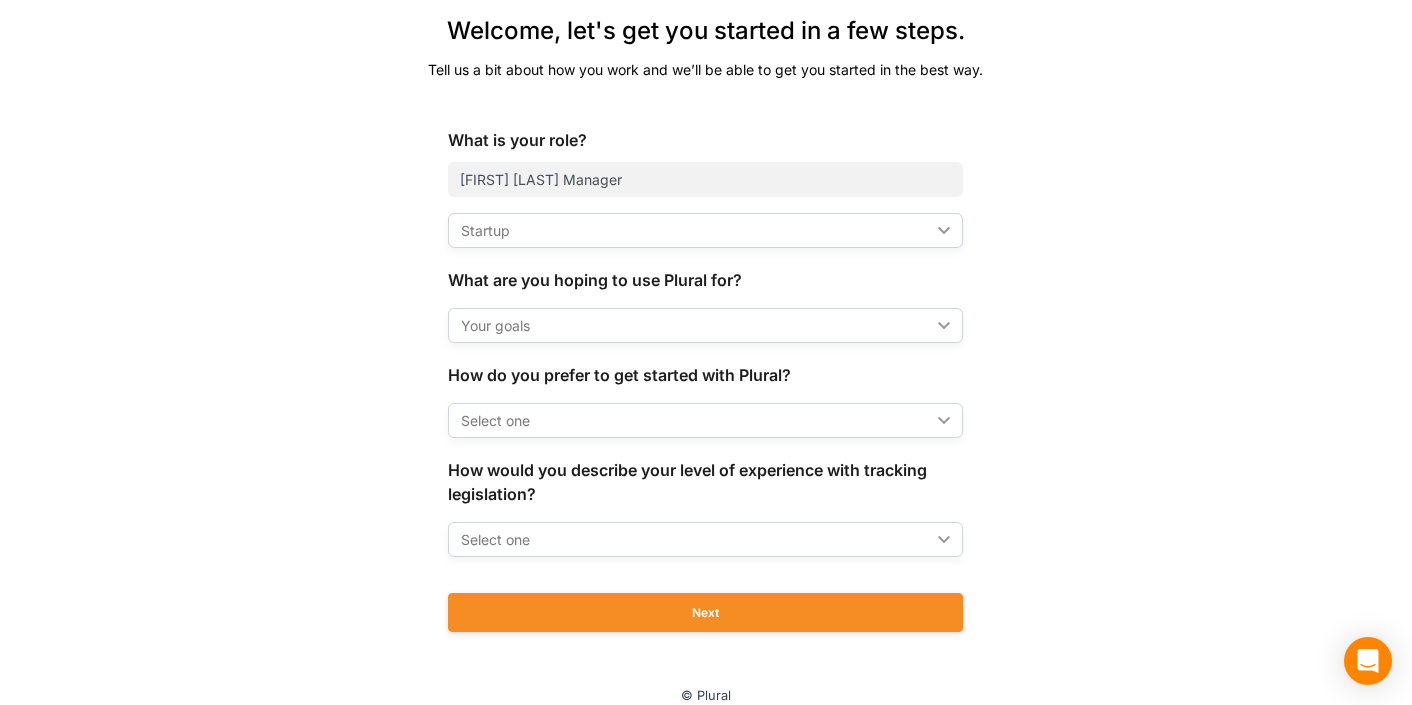 click on "What is your role? Client Success Manager Startup ic_keyboard_arrow_down Organization type How would you best describe the organization you track policy for? This will help Plural get you started in the best way. Trade association Legal or public affairs firm Chamber of commerce Non-profit or cause organization Startup Corporation Other What are you hoping to use Plural for? Your goals ic_keyboard_arrow_down Your goals close How will you be using Plural? This will help us point you in the right direction. Finding new legislation Collaborating with other policy professionals Sharing information with my constituents and members Save Clear All How do you prefer to get started with Plural? Select one ic_keyboard_arrow_down I'd like to start on my own I'm just curious about Plural and looking around I'd like to have a Plural specialist walk me through How would you describe your level of experience with tracking legislation? Select one ic_keyboard_arrow_down I have little to no experience tracking bills Next" at bounding box center [706, 390] 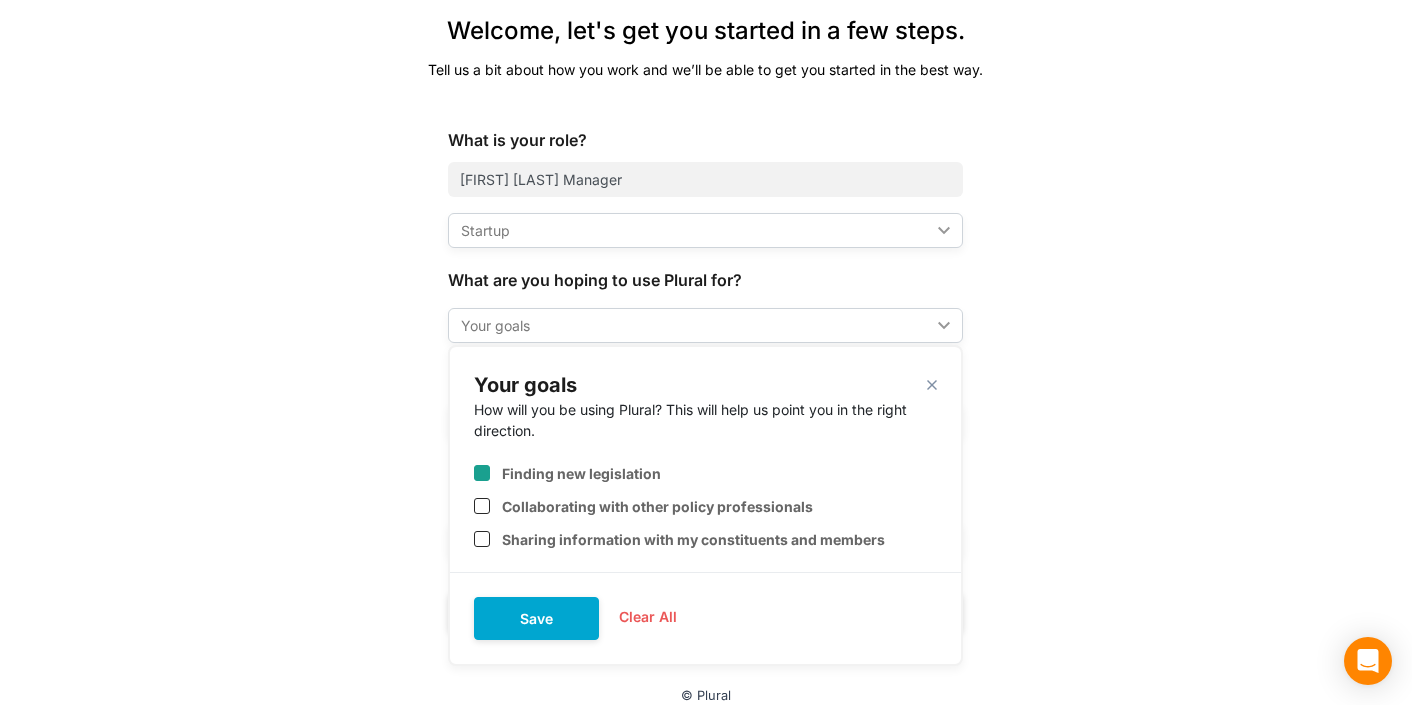 click at bounding box center (482, 473) 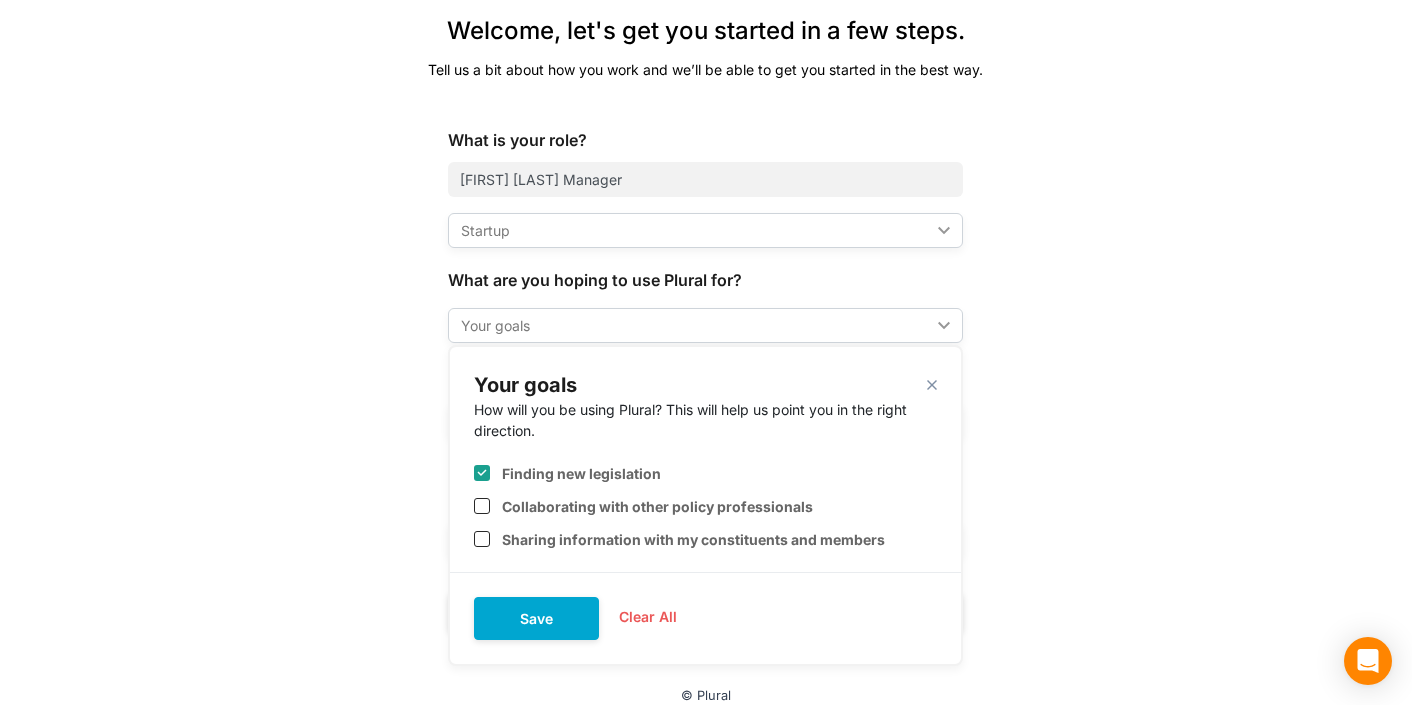 checkbox on "true" 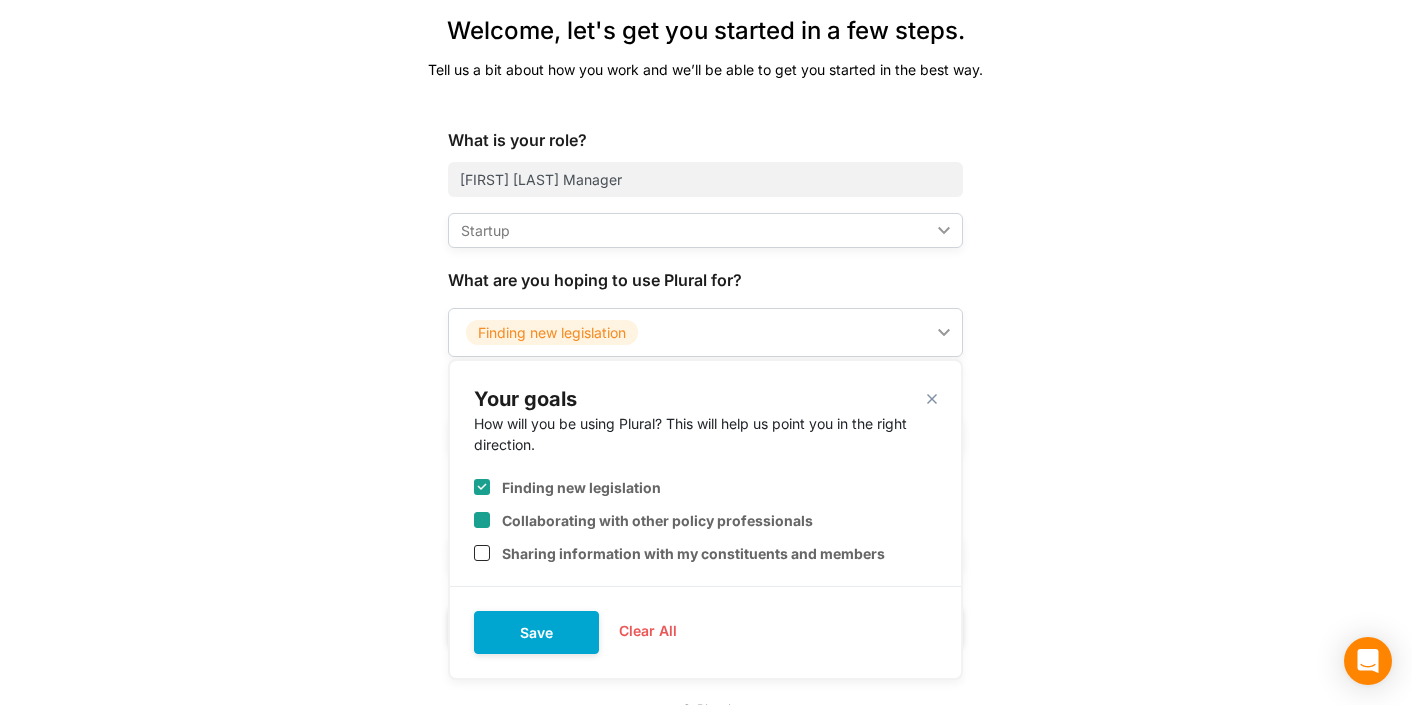 click at bounding box center (482, 520) 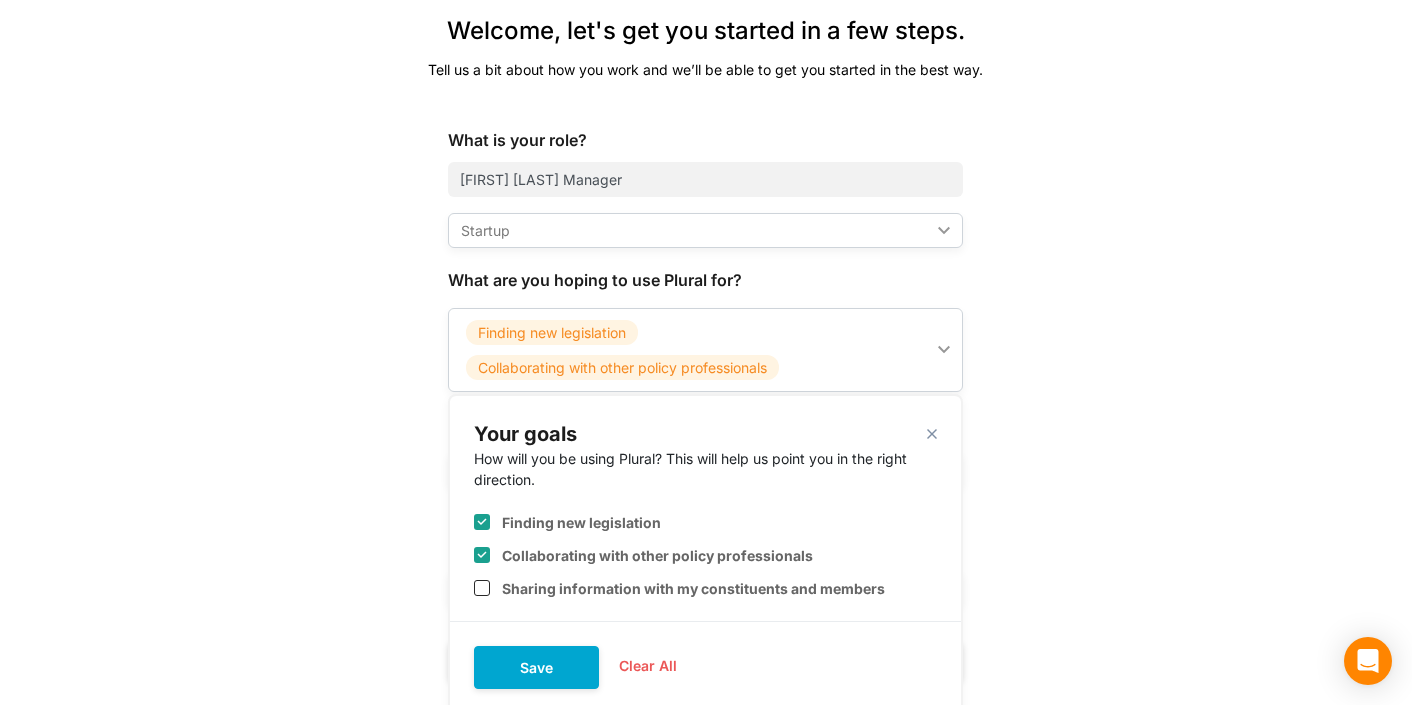 scroll, scrollTop: 245, scrollLeft: 0, axis: vertical 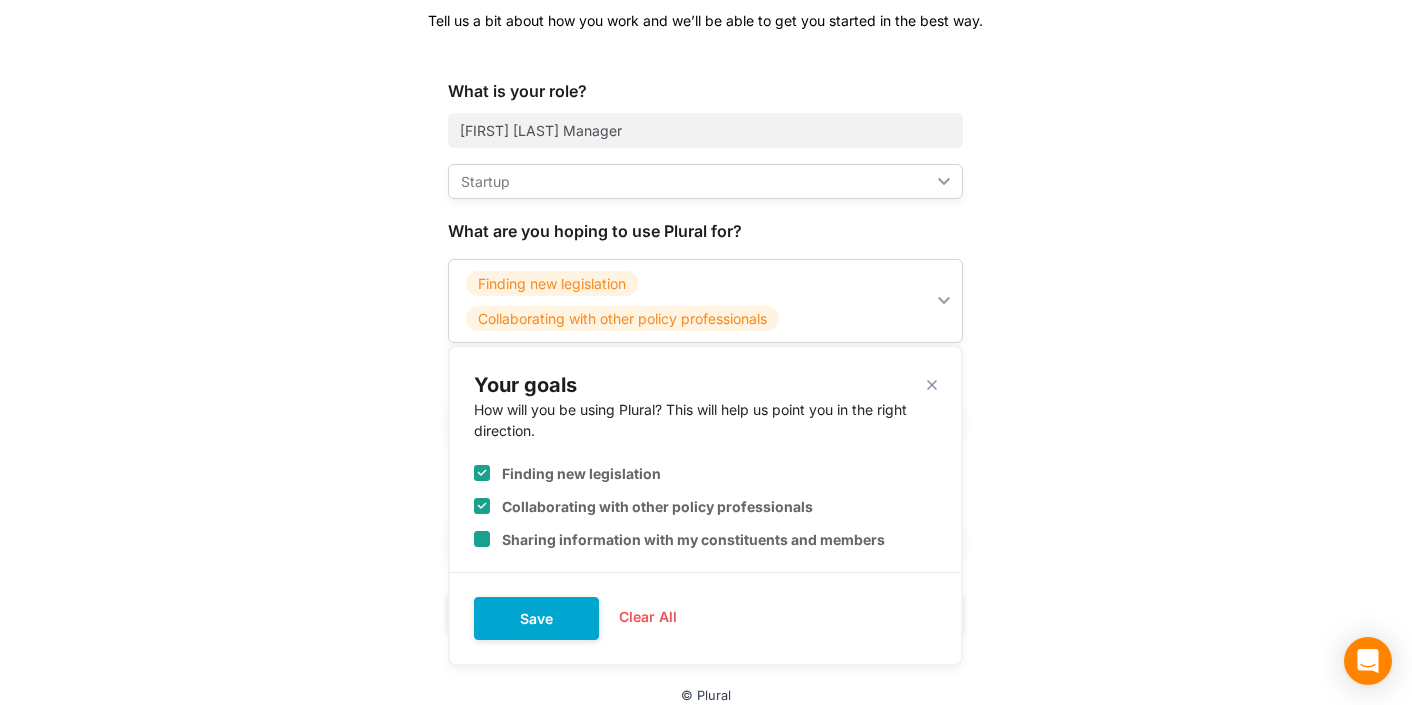 click at bounding box center (482, 539) 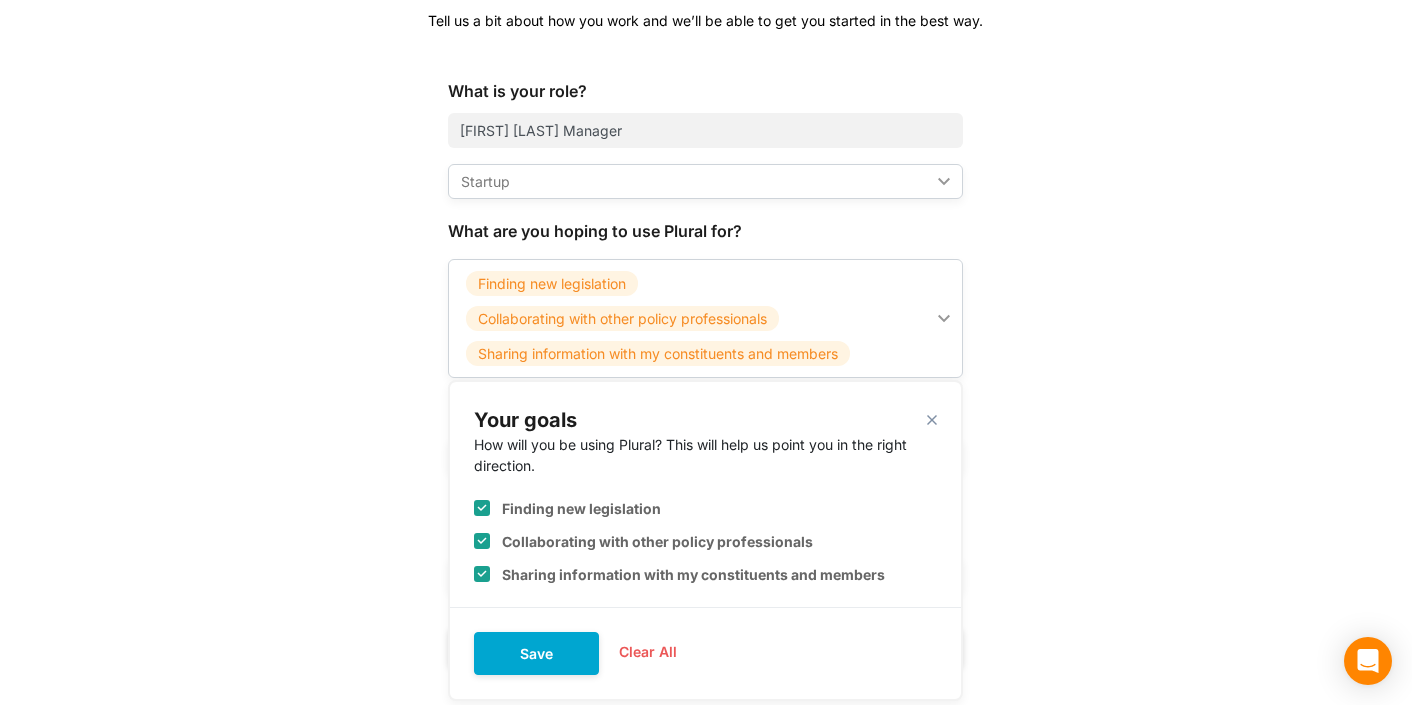 scroll, scrollTop: 280, scrollLeft: 0, axis: vertical 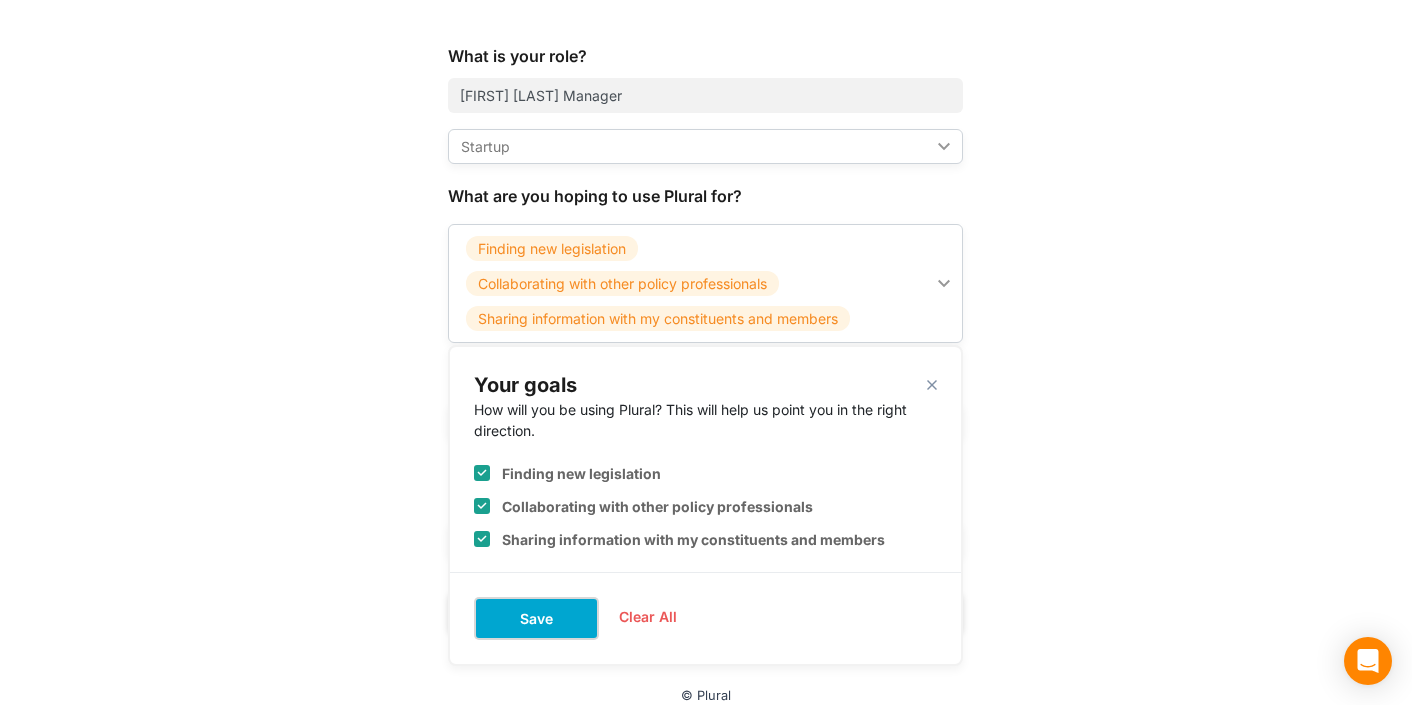 click on "Save" at bounding box center (536, 618) 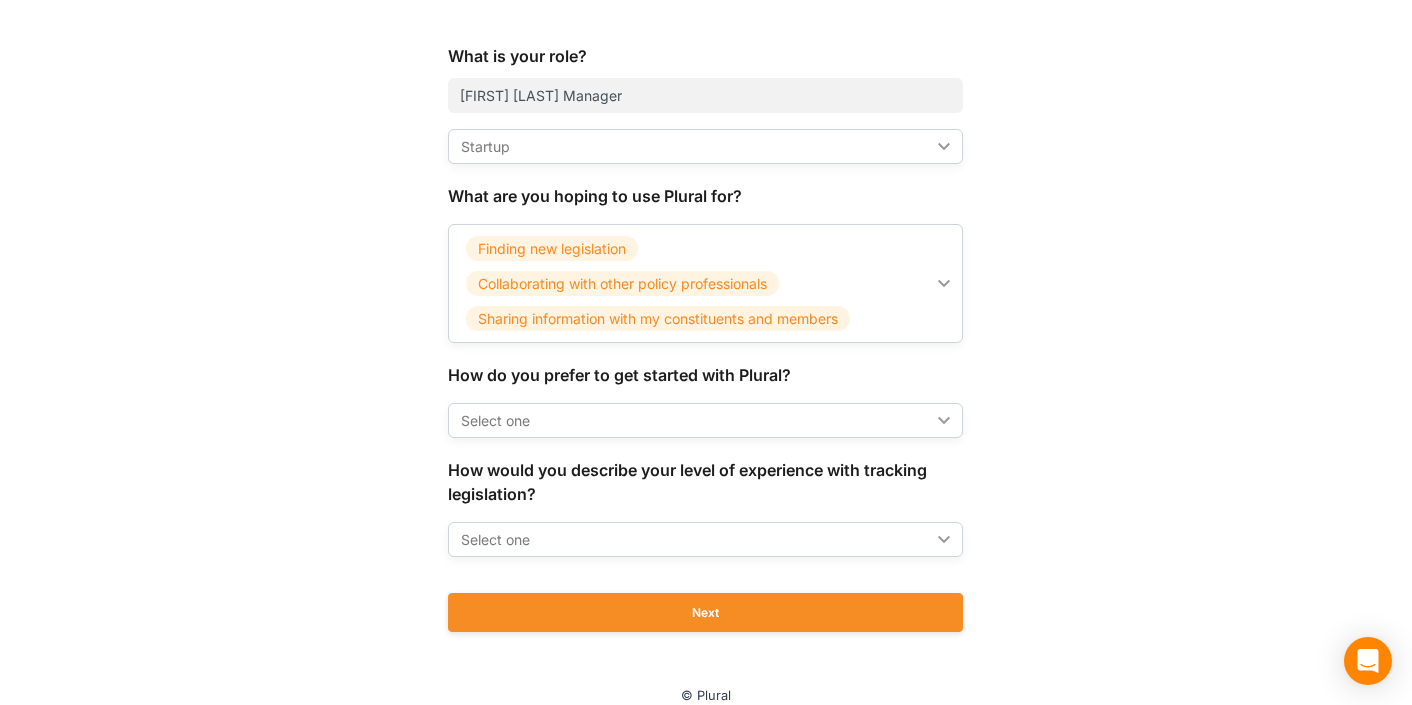 click on "Select one" at bounding box center (695, 420) 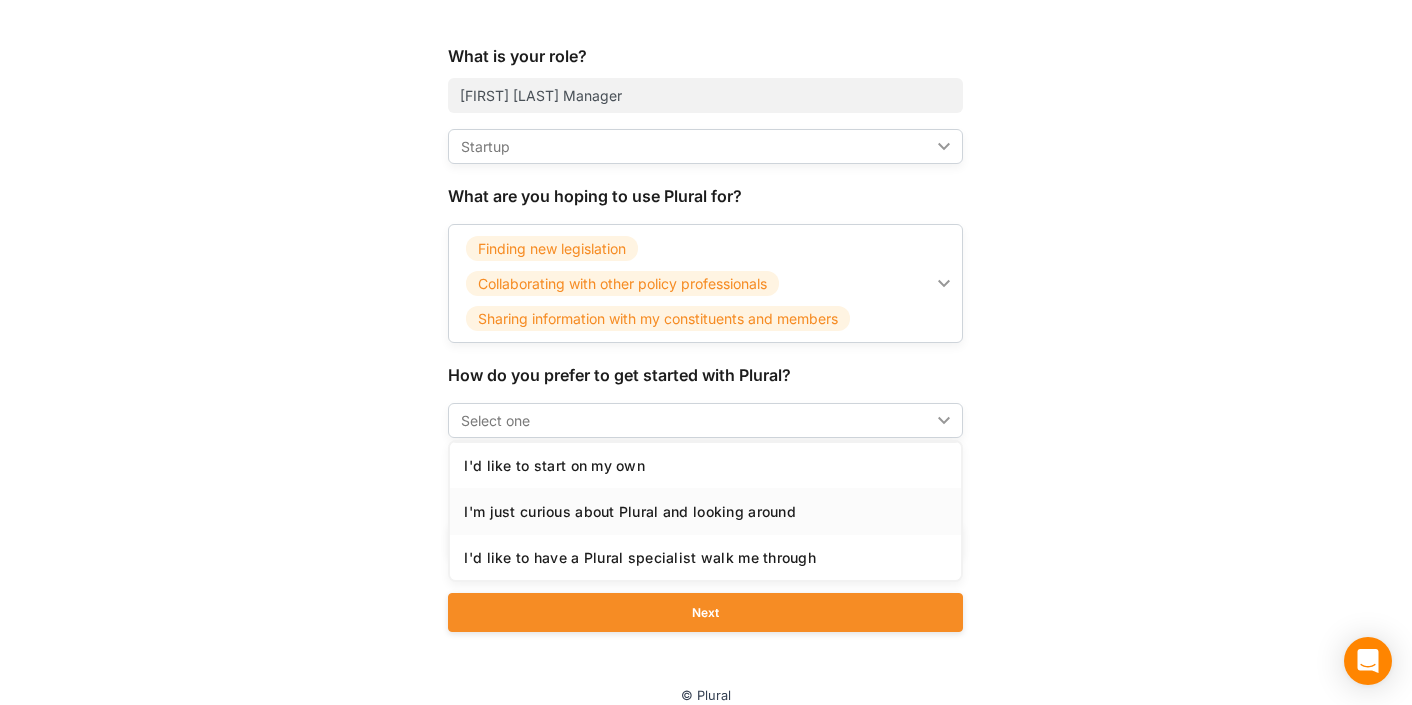 click on "I'm just curious about Plural and looking around" at bounding box center (705, 511) 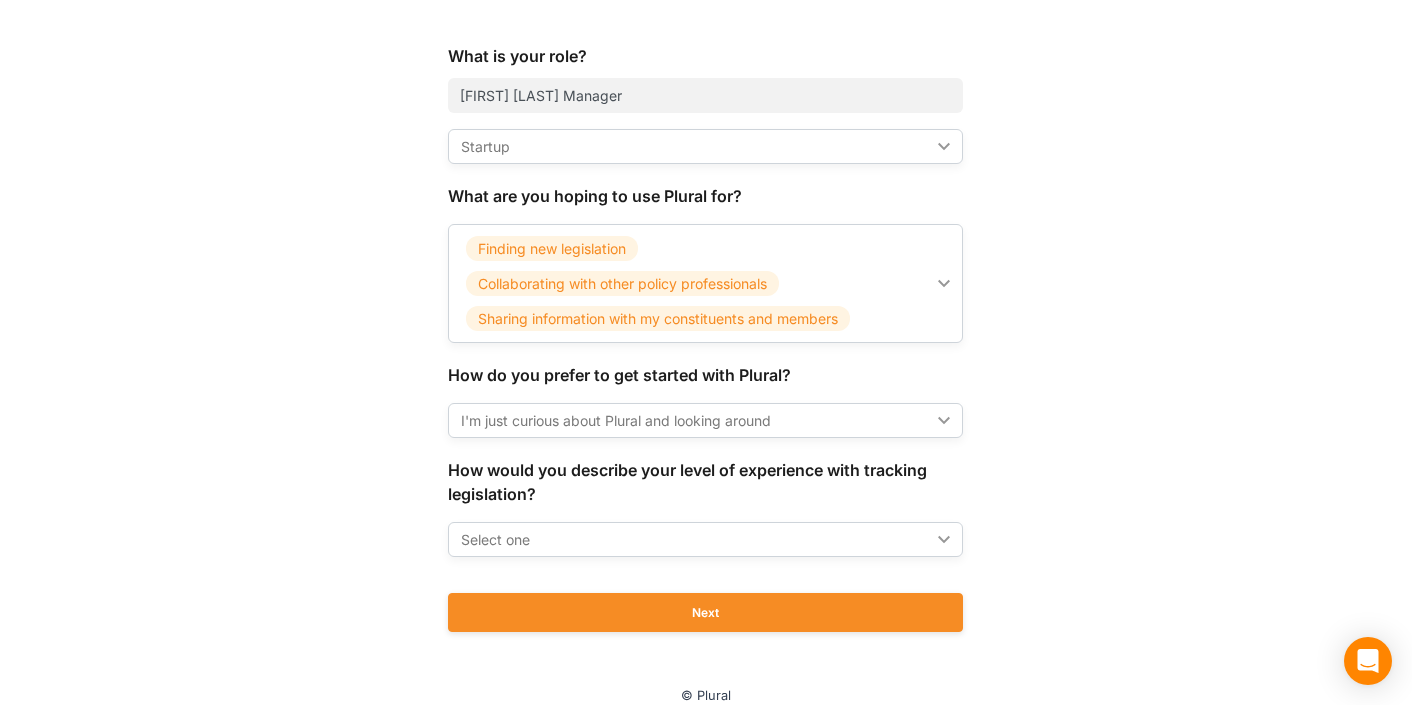 click on "Select one" at bounding box center (695, 539) 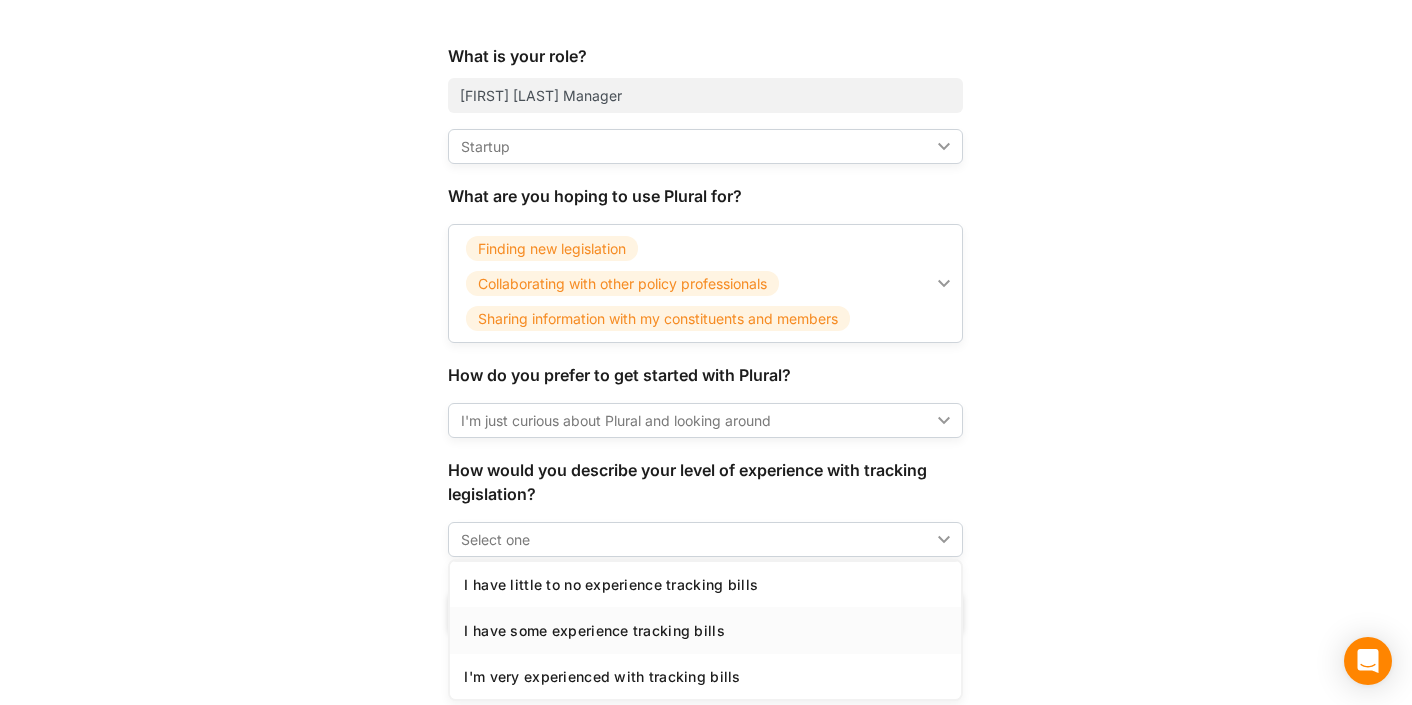 click on "I have some experience tracking bills" at bounding box center [705, 630] 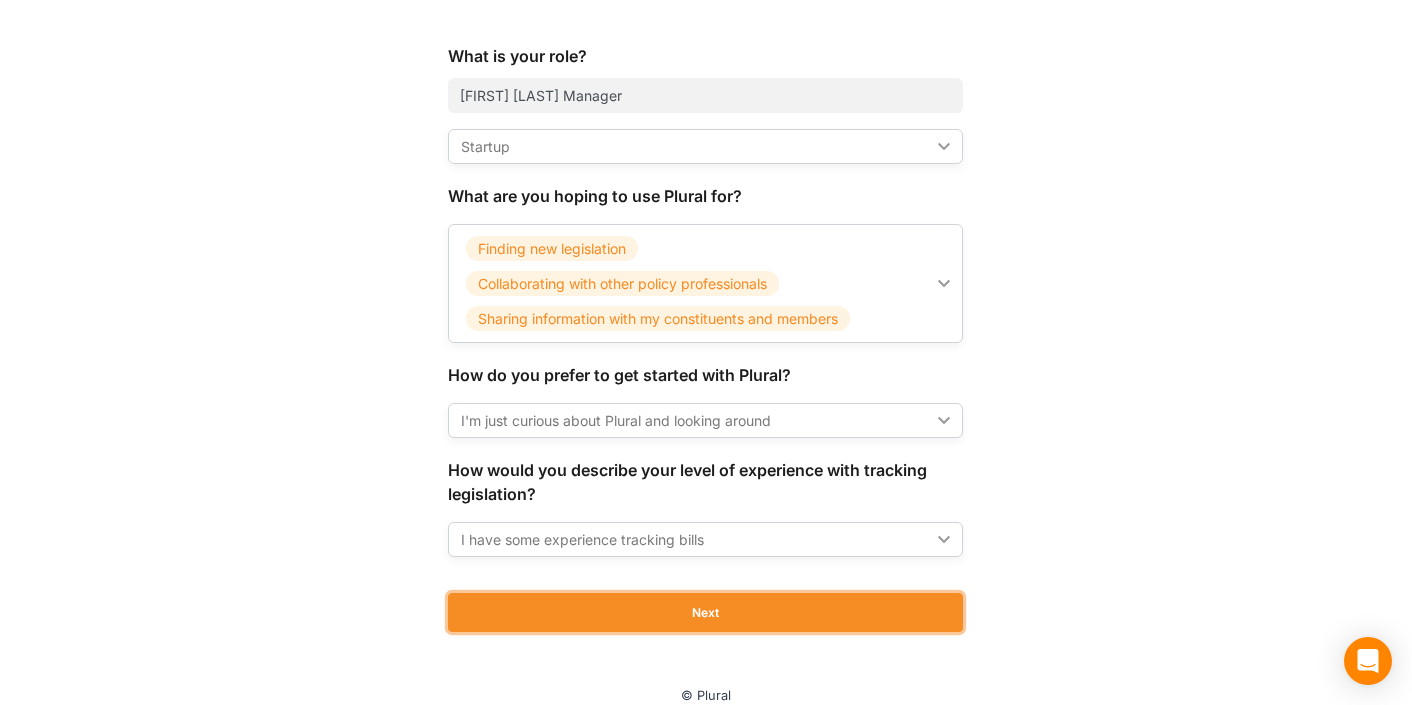 click on "Next" at bounding box center (705, 612) 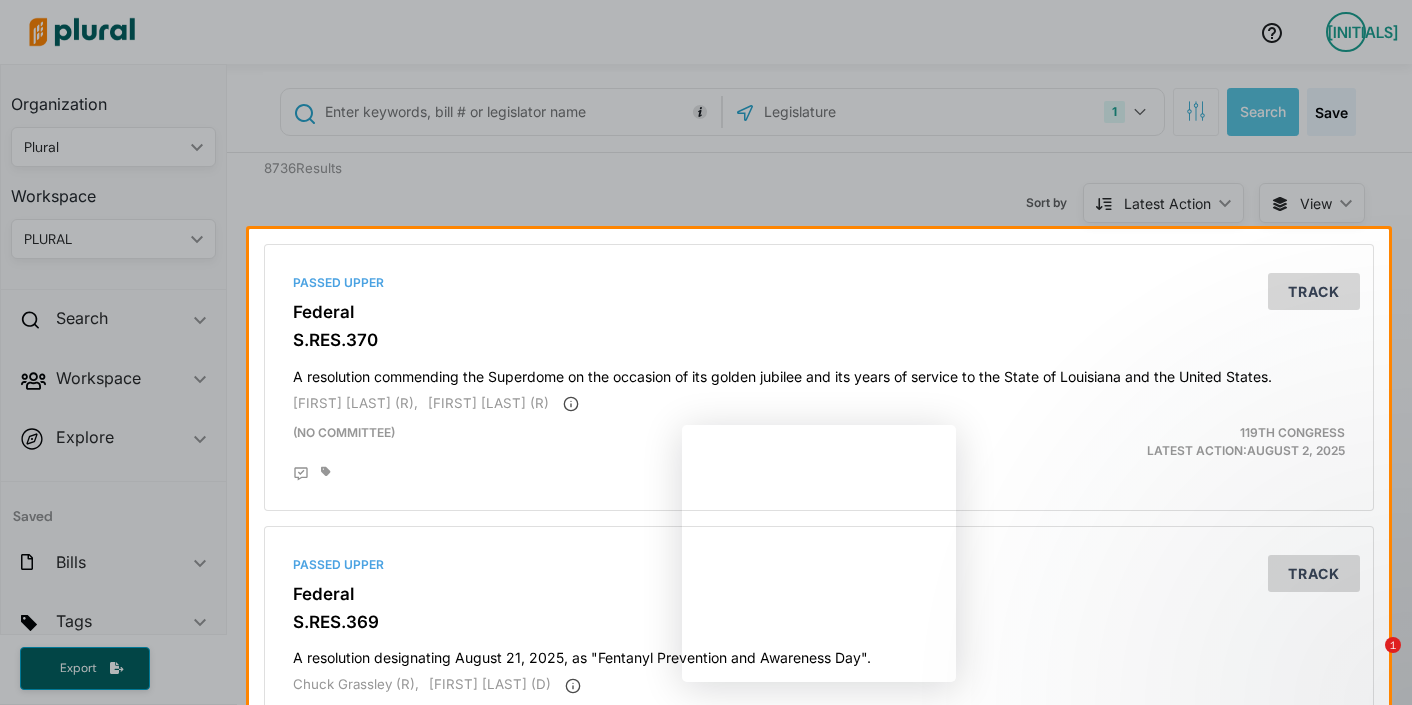 scroll, scrollTop: 31, scrollLeft: 0, axis: vertical 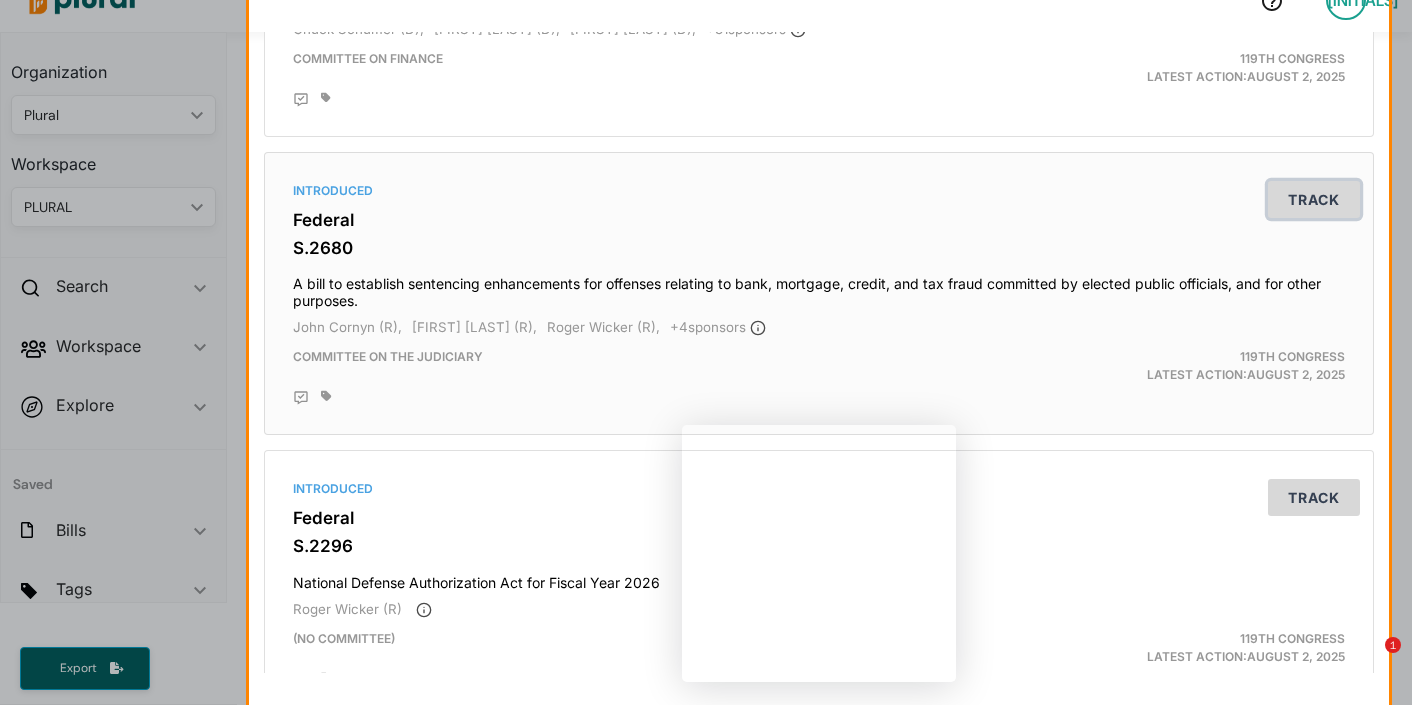 click on "Track" at bounding box center [1314, 199] 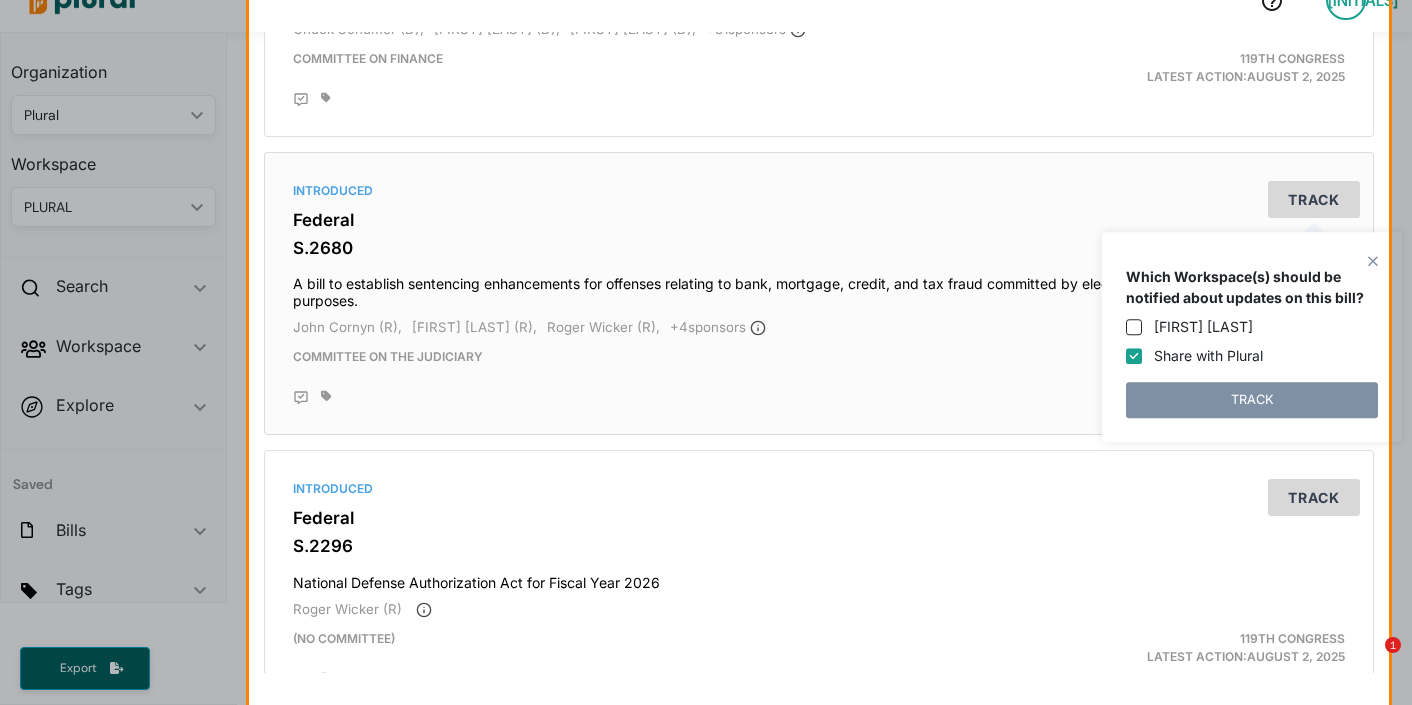 scroll, scrollTop: 0, scrollLeft: 0, axis: both 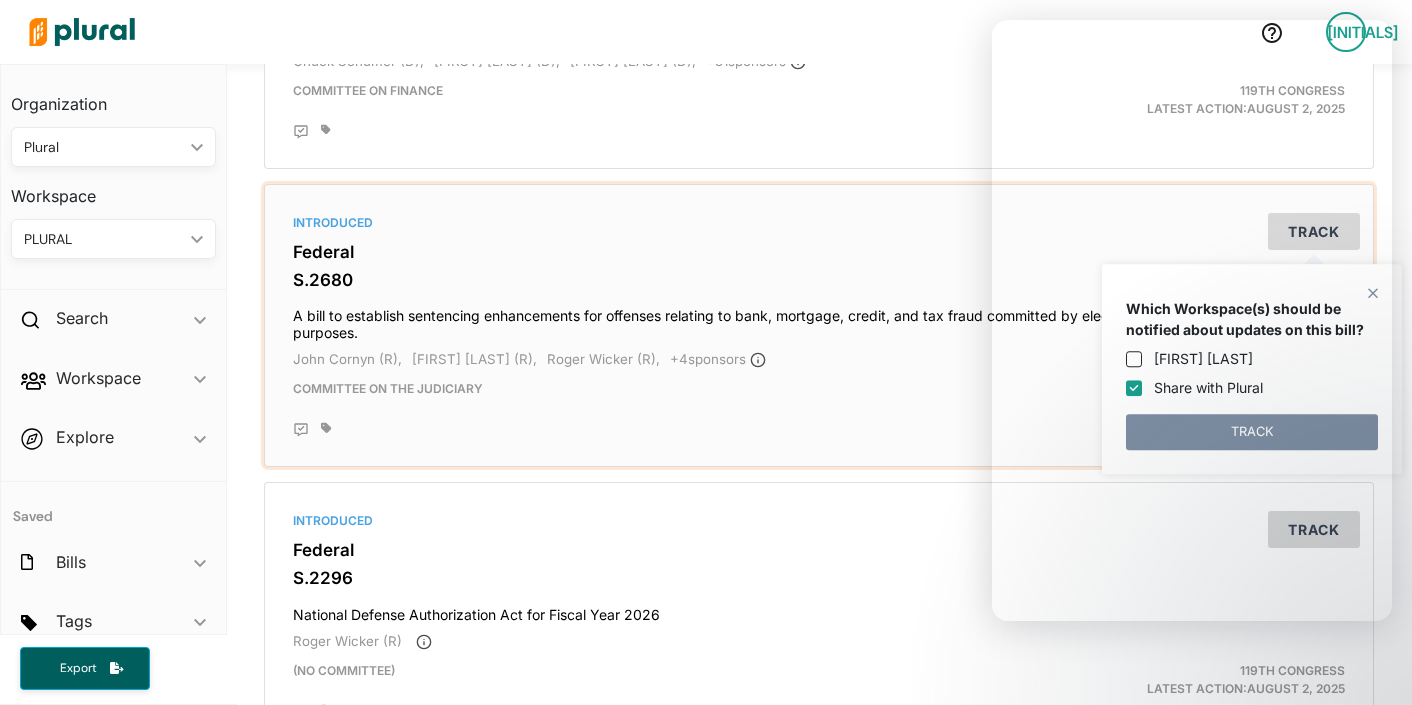 click at bounding box center [819, 427] 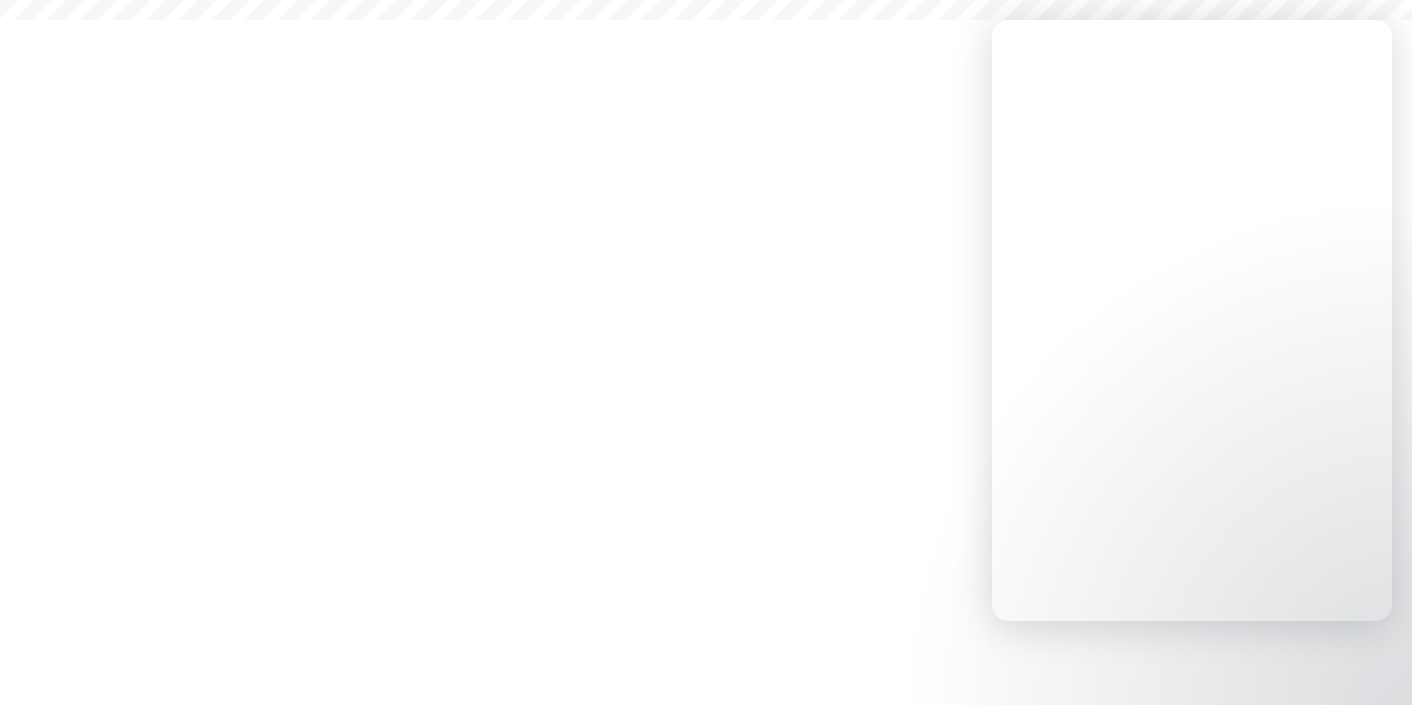scroll, scrollTop: 0, scrollLeft: 0, axis: both 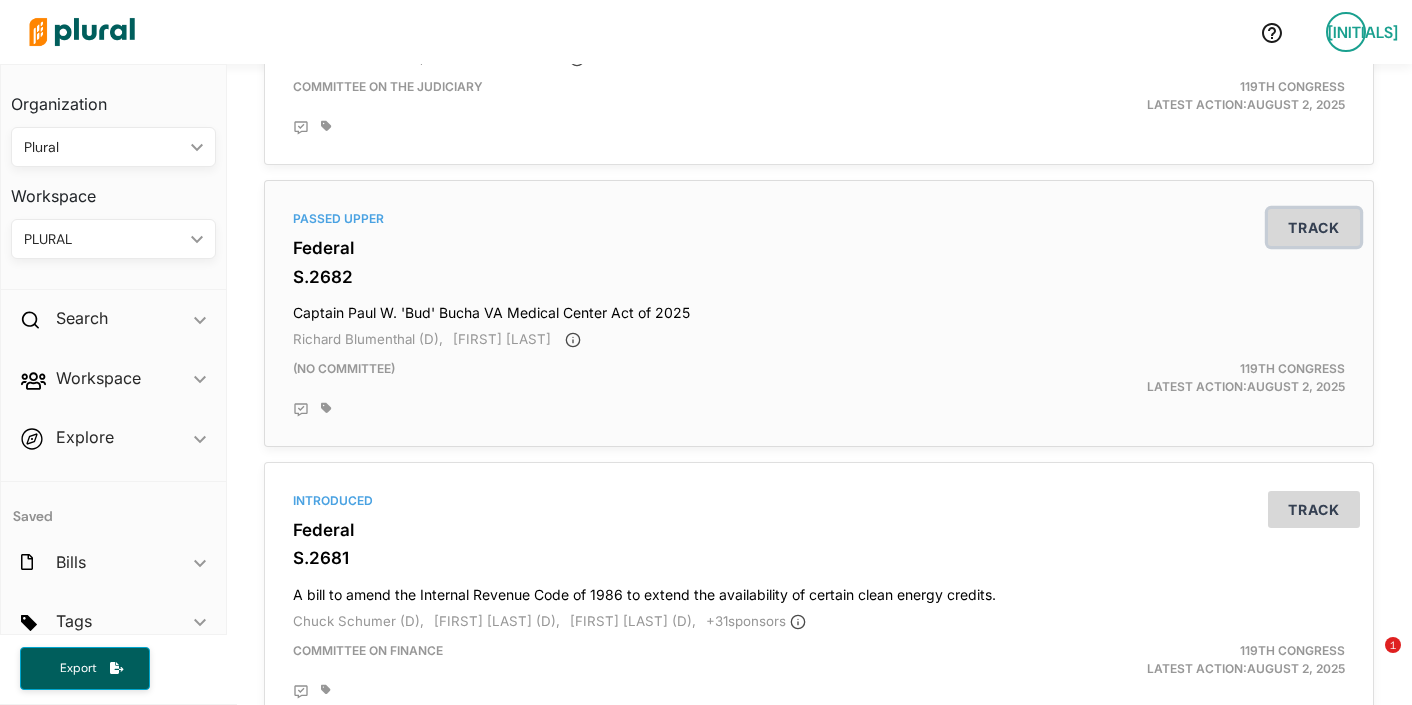click on "Track" at bounding box center (1314, 227) 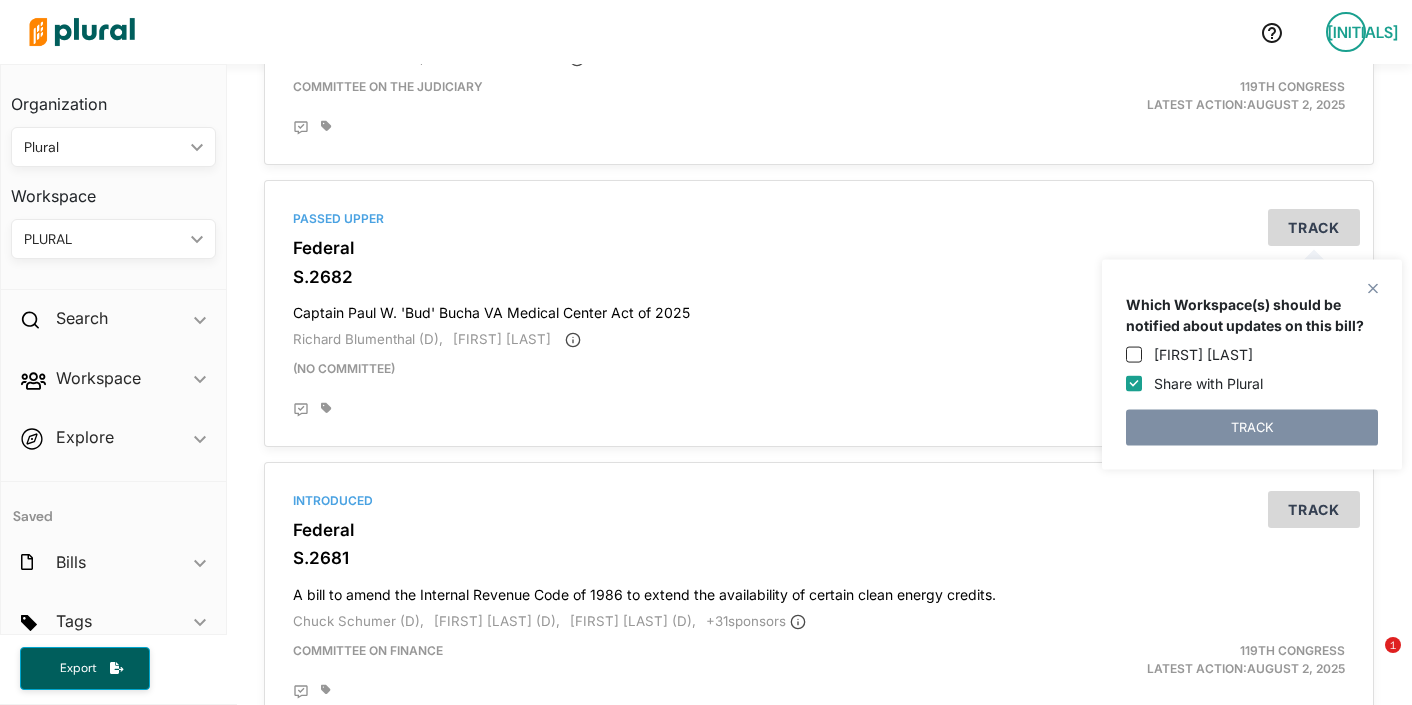 click on "Share with Plural" at bounding box center [1134, 383] 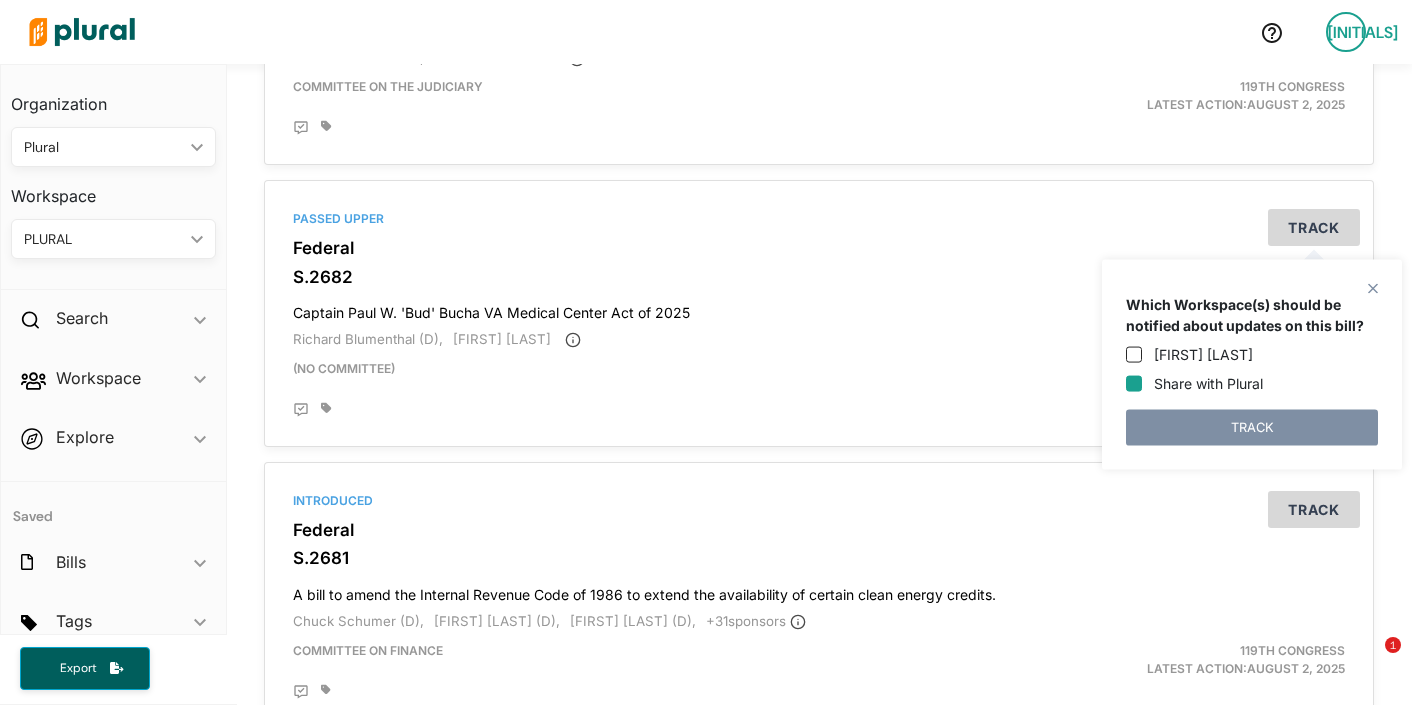 checkbox on "false" 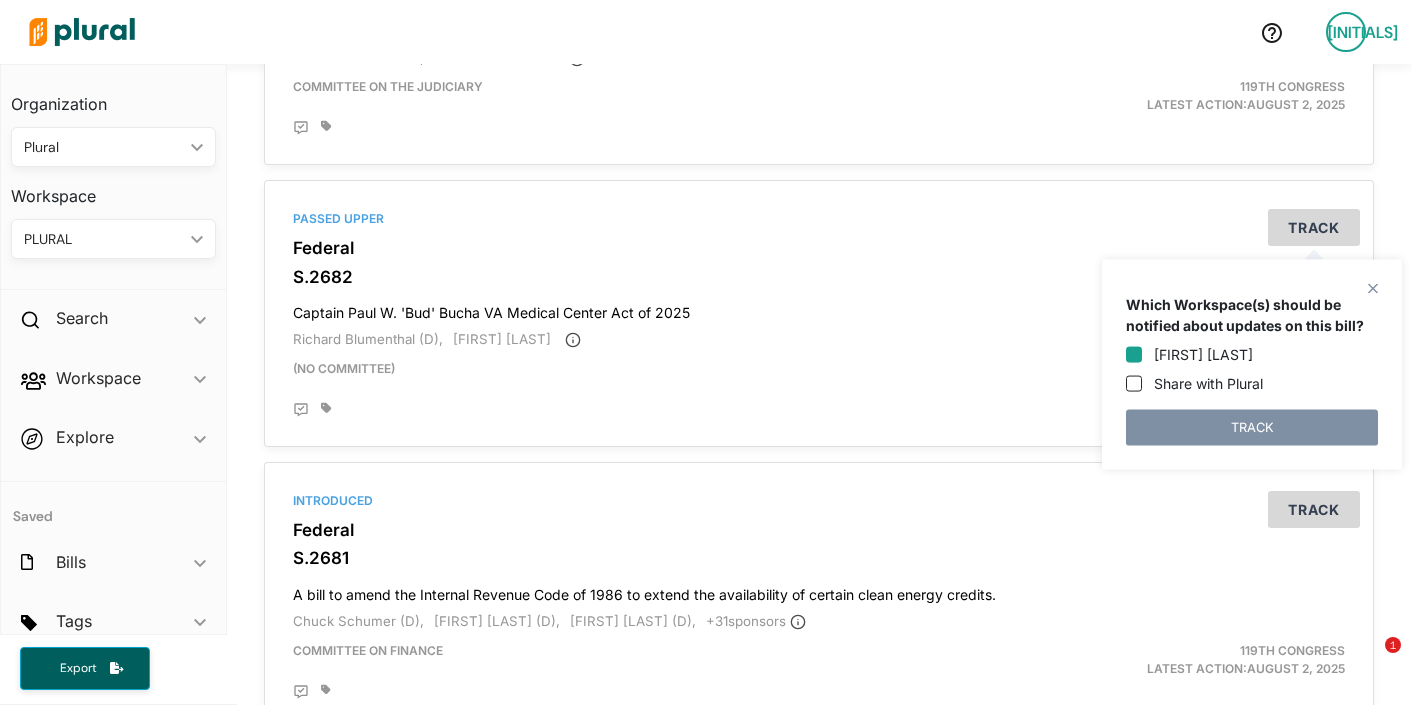 click on "[FIRST] [LAST]" at bounding box center [1134, 354] 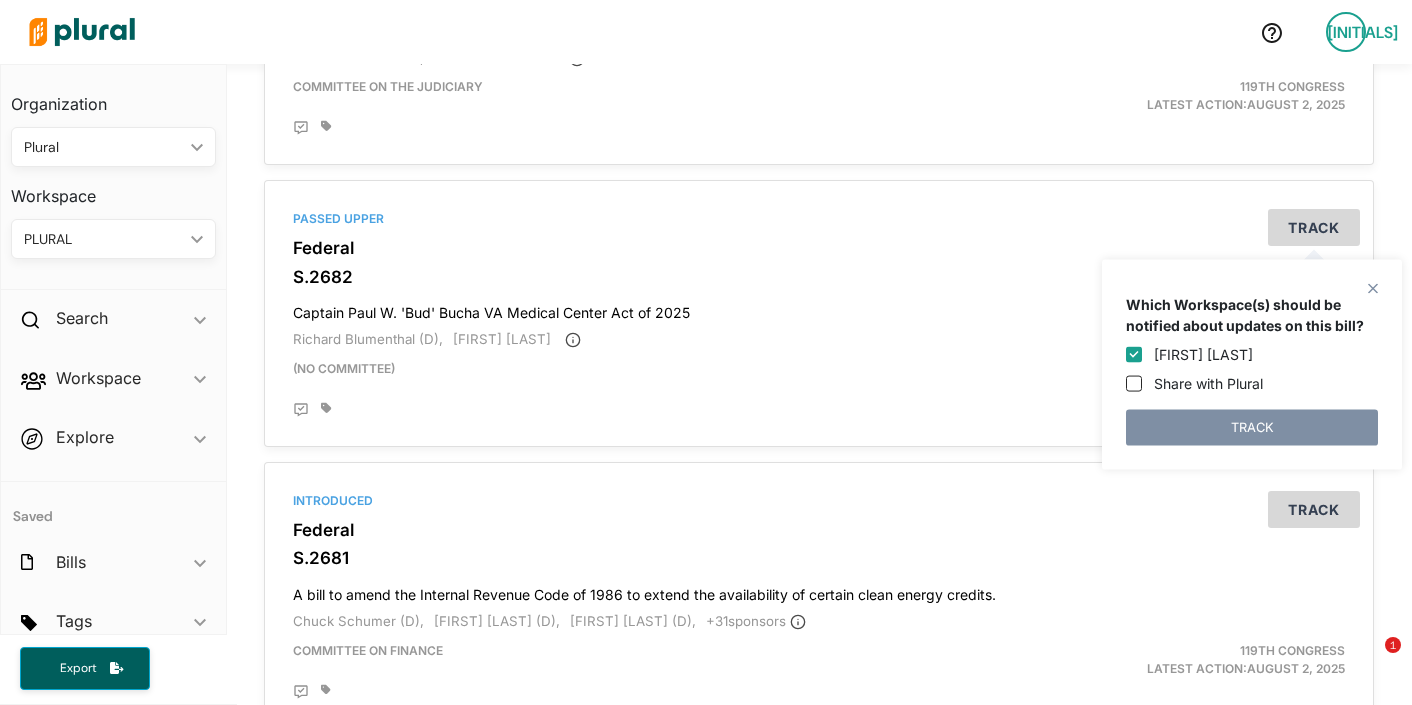 checkbox on "true" 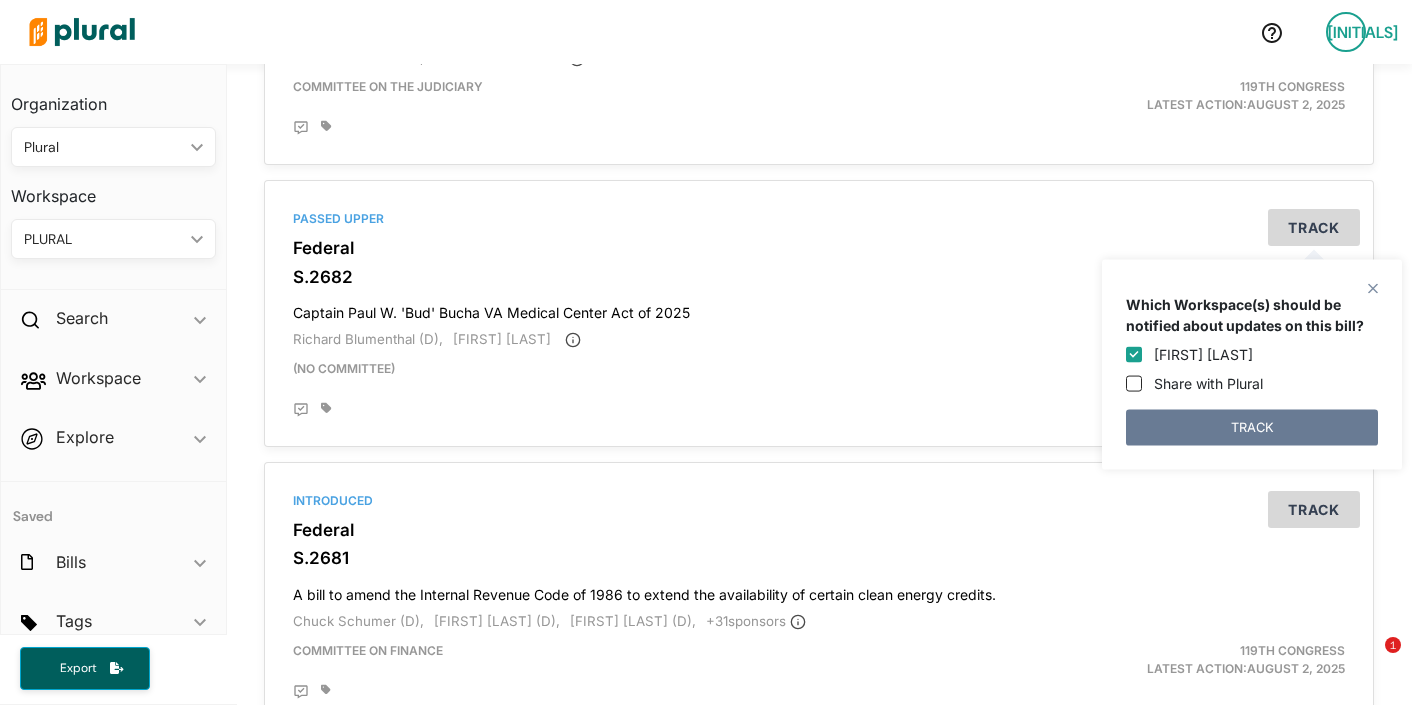 click on "TRACK" at bounding box center (1252, 428) 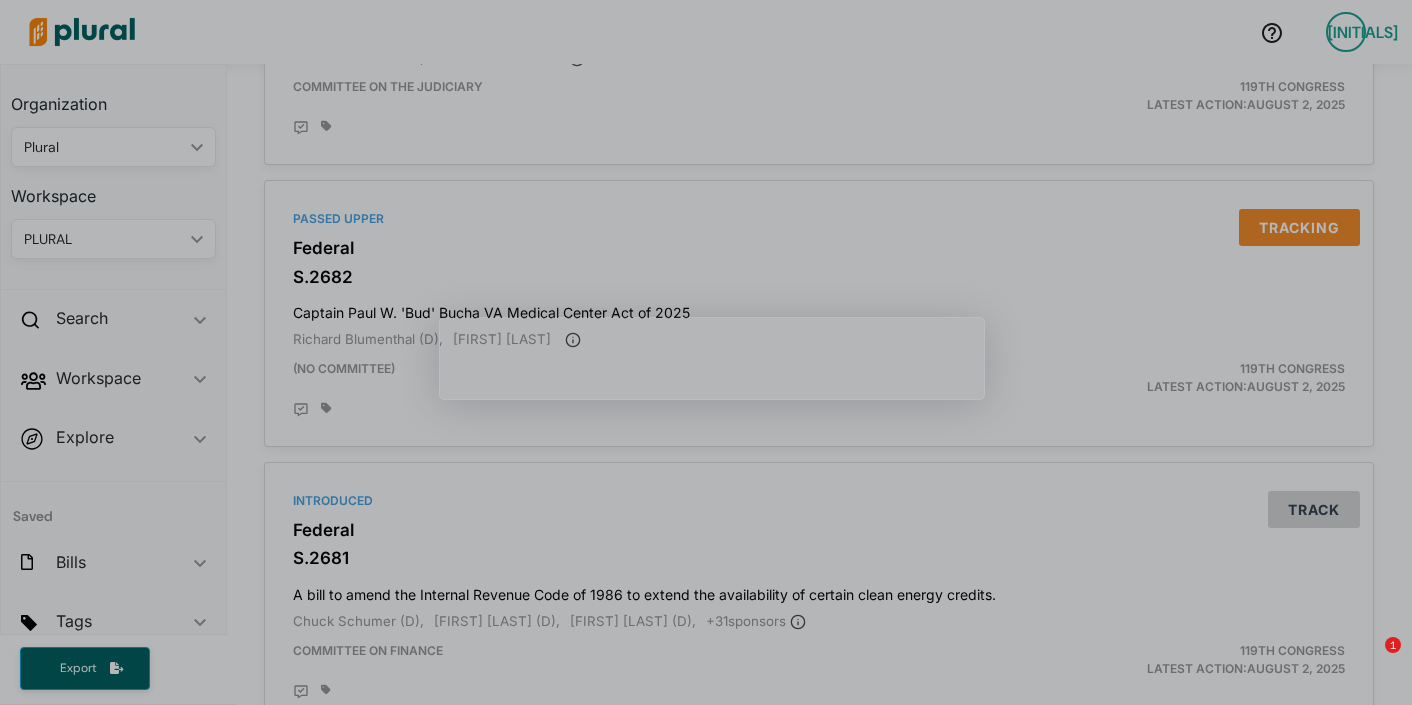 click at bounding box center (706, 352) 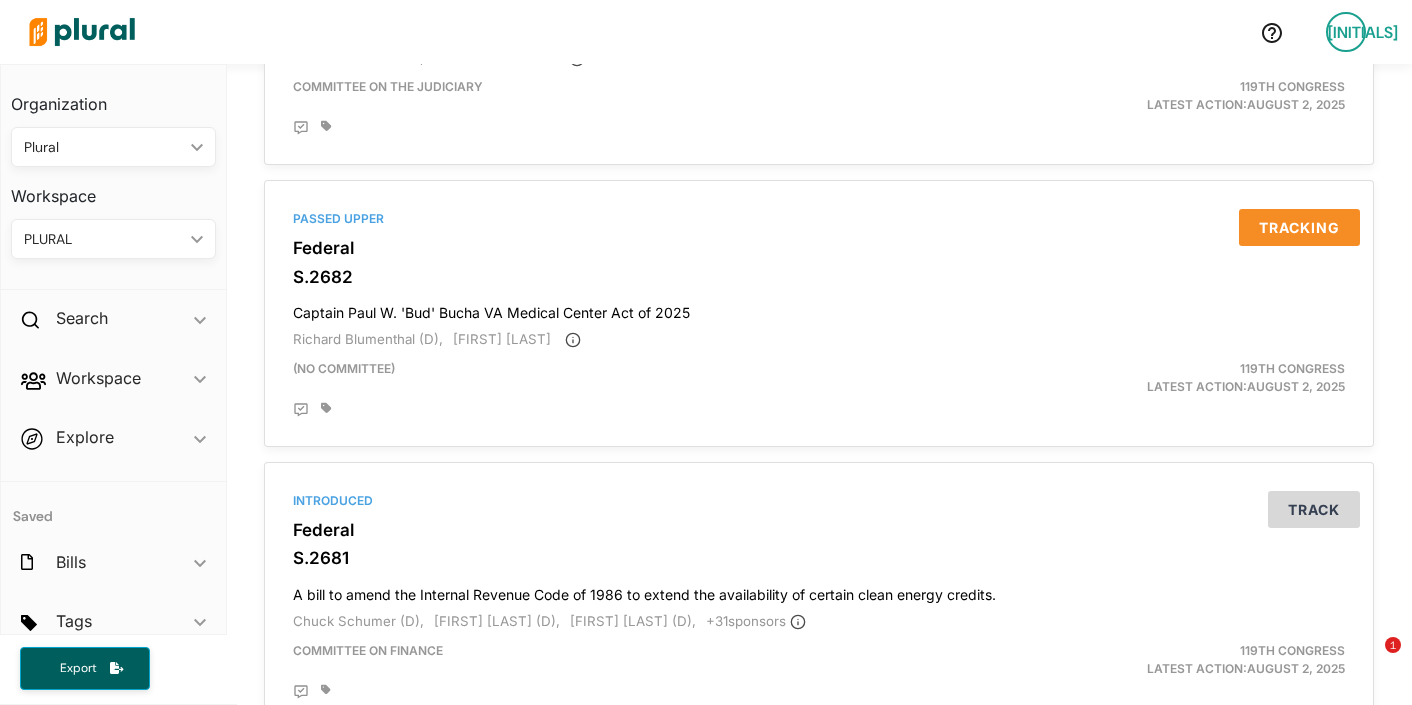 click on "PLURAL" at bounding box center [103, 239] 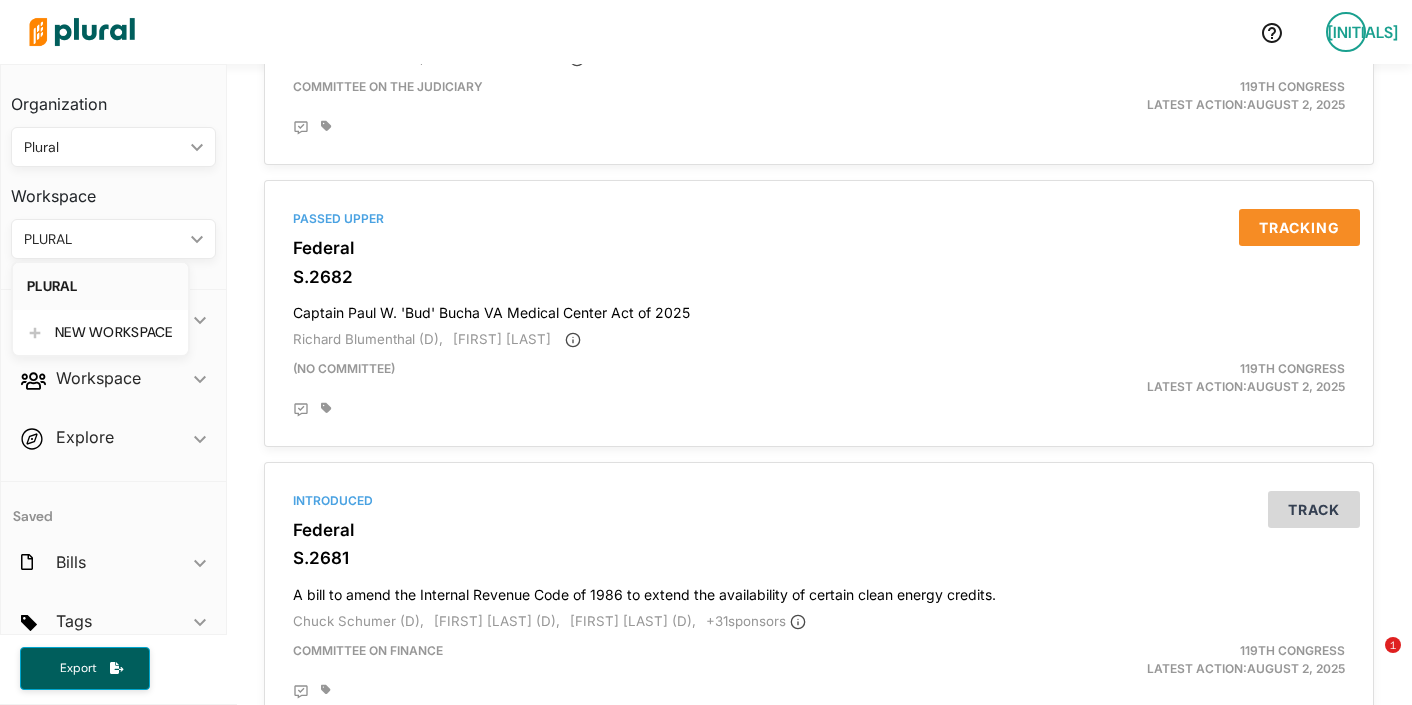 click on "Workspace" at bounding box center (113, 189) 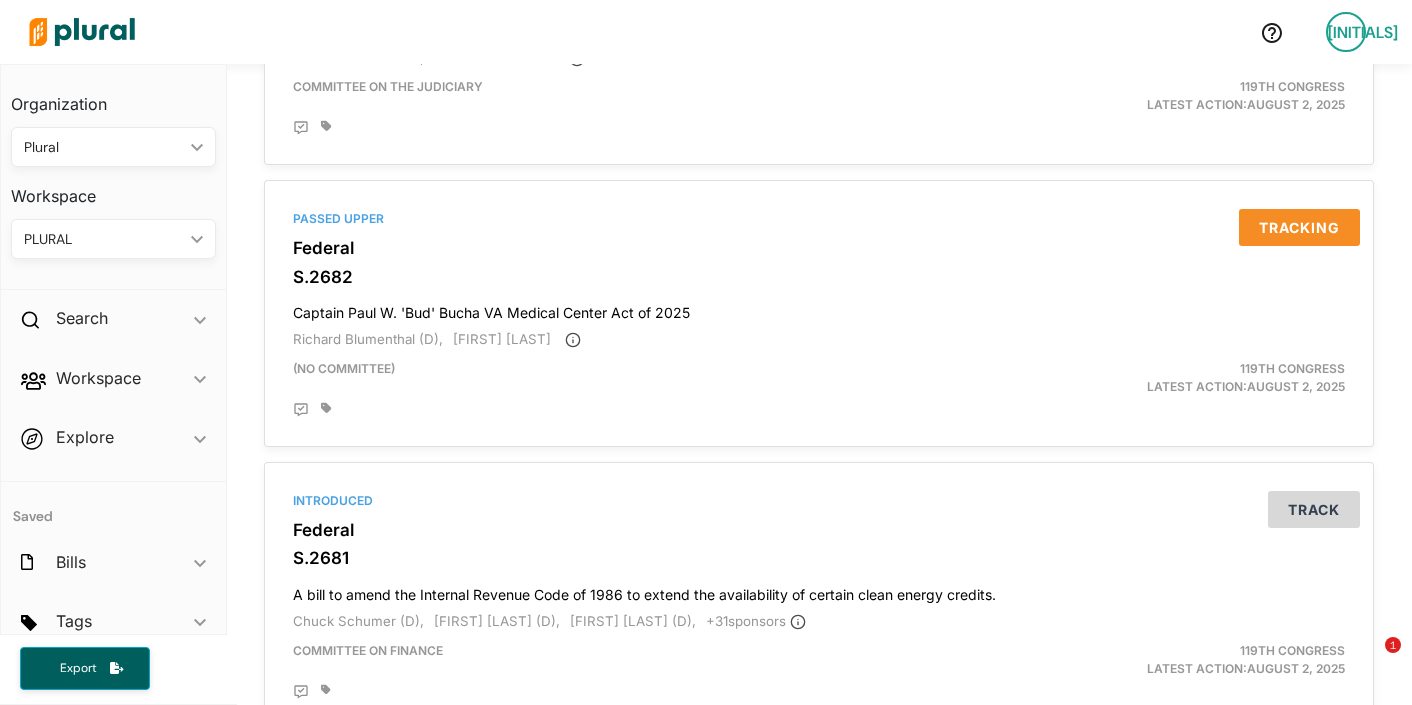 click on "Plural" at bounding box center [103, 147] 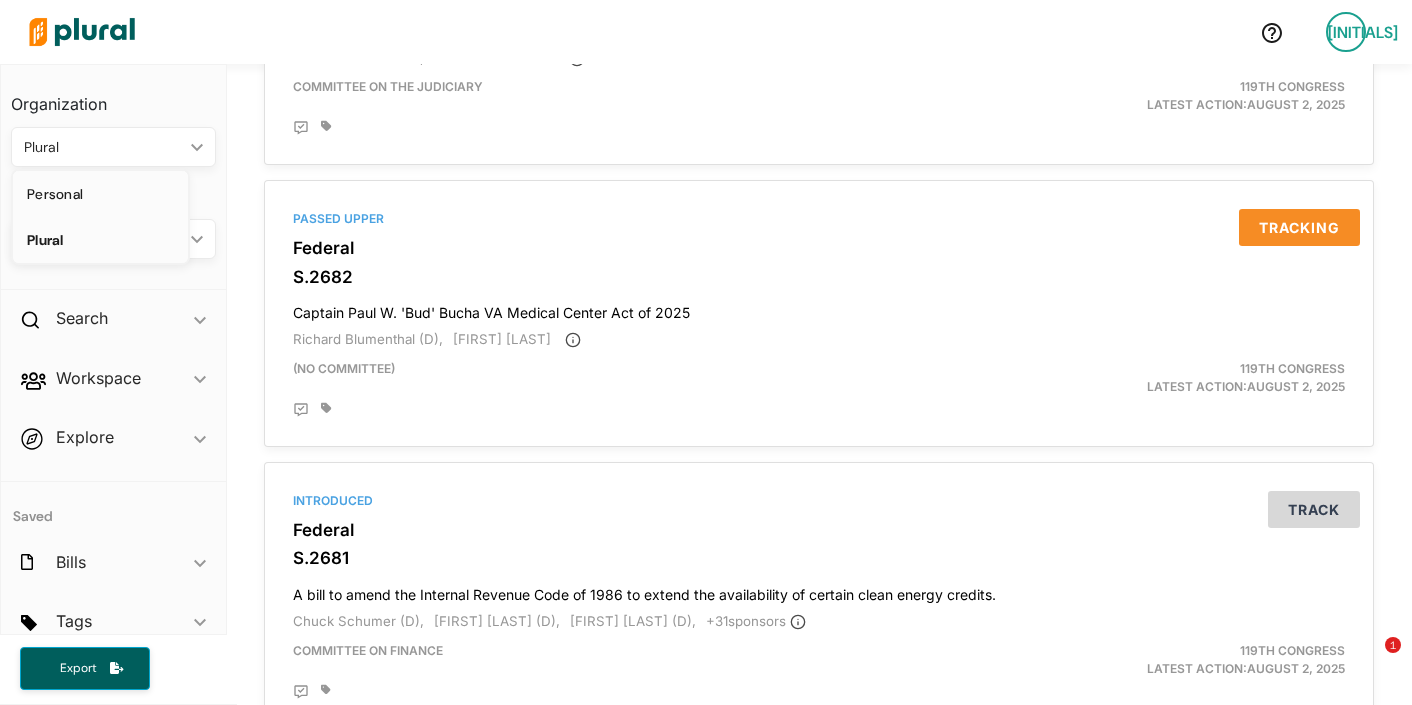 click on "Personal" 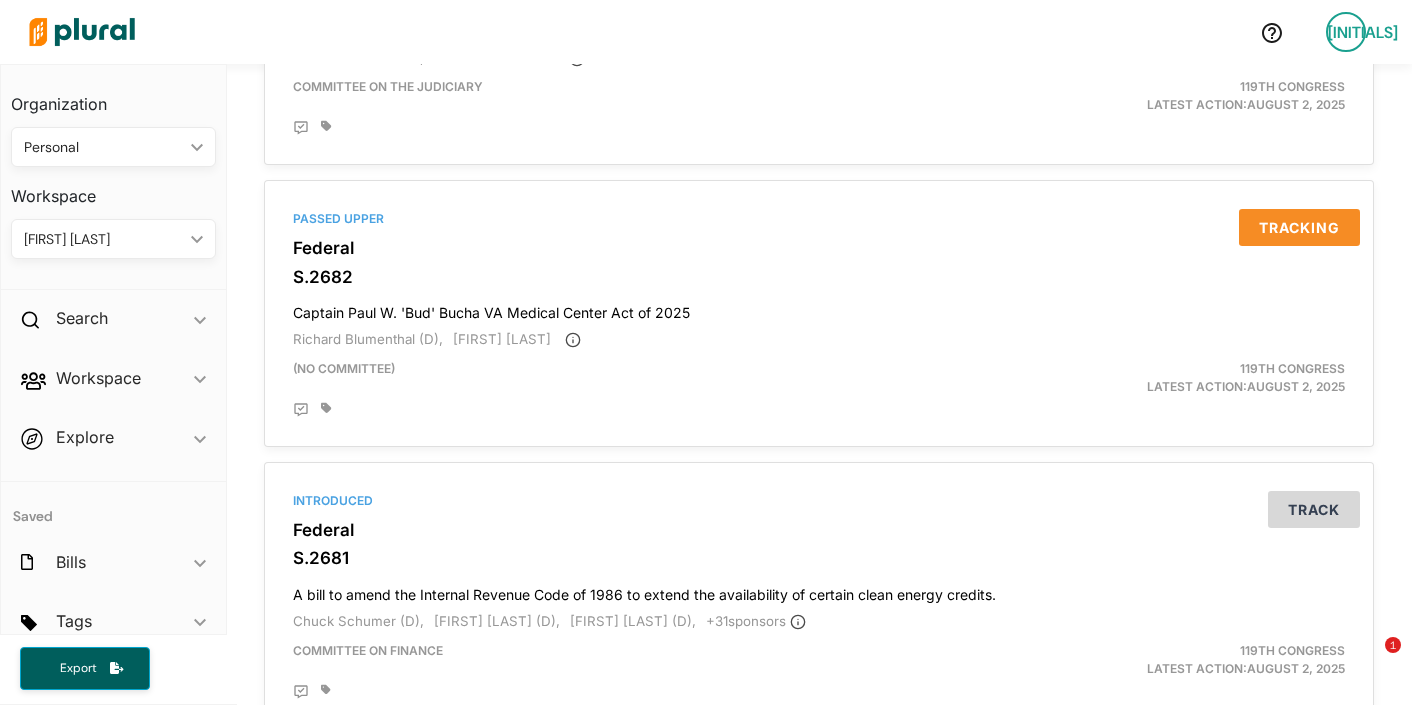 click on "Personal" at bounding box center [103, 147] 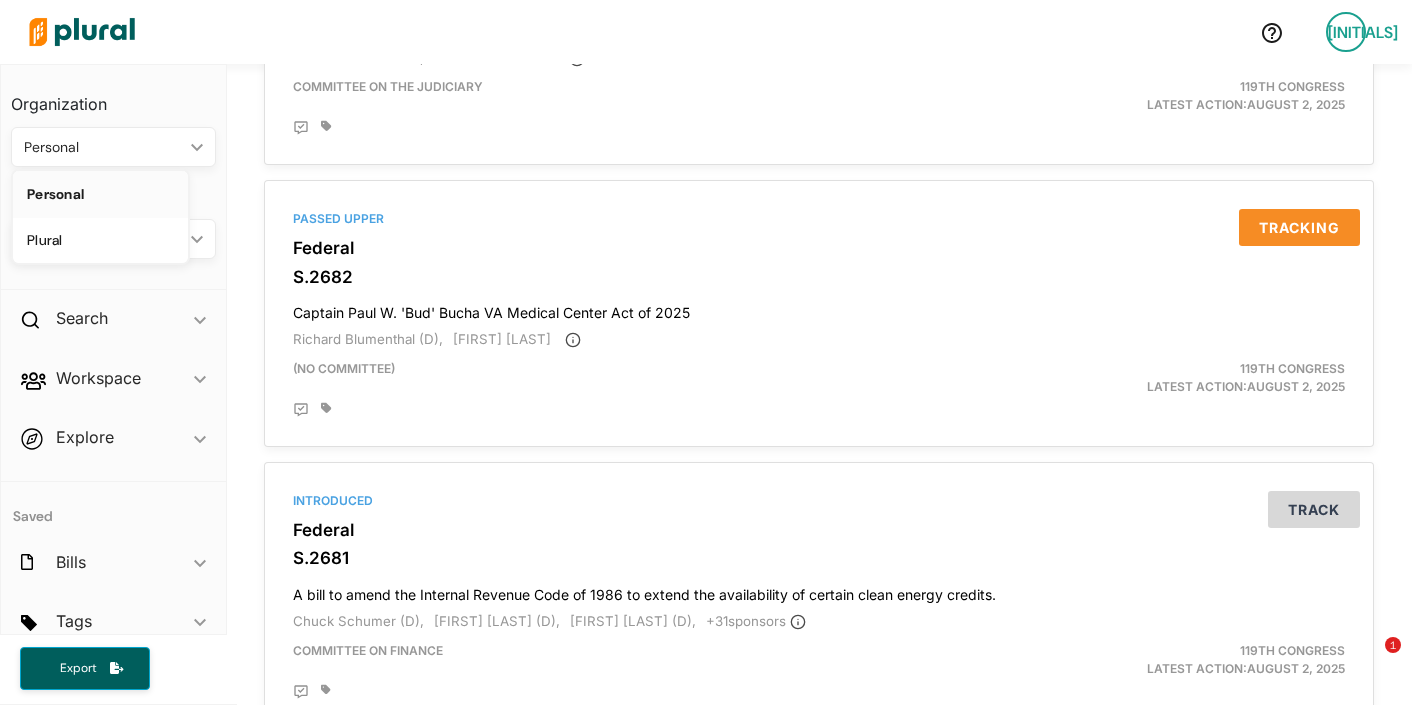 click on "Personal" at bounding box center [100, 194] 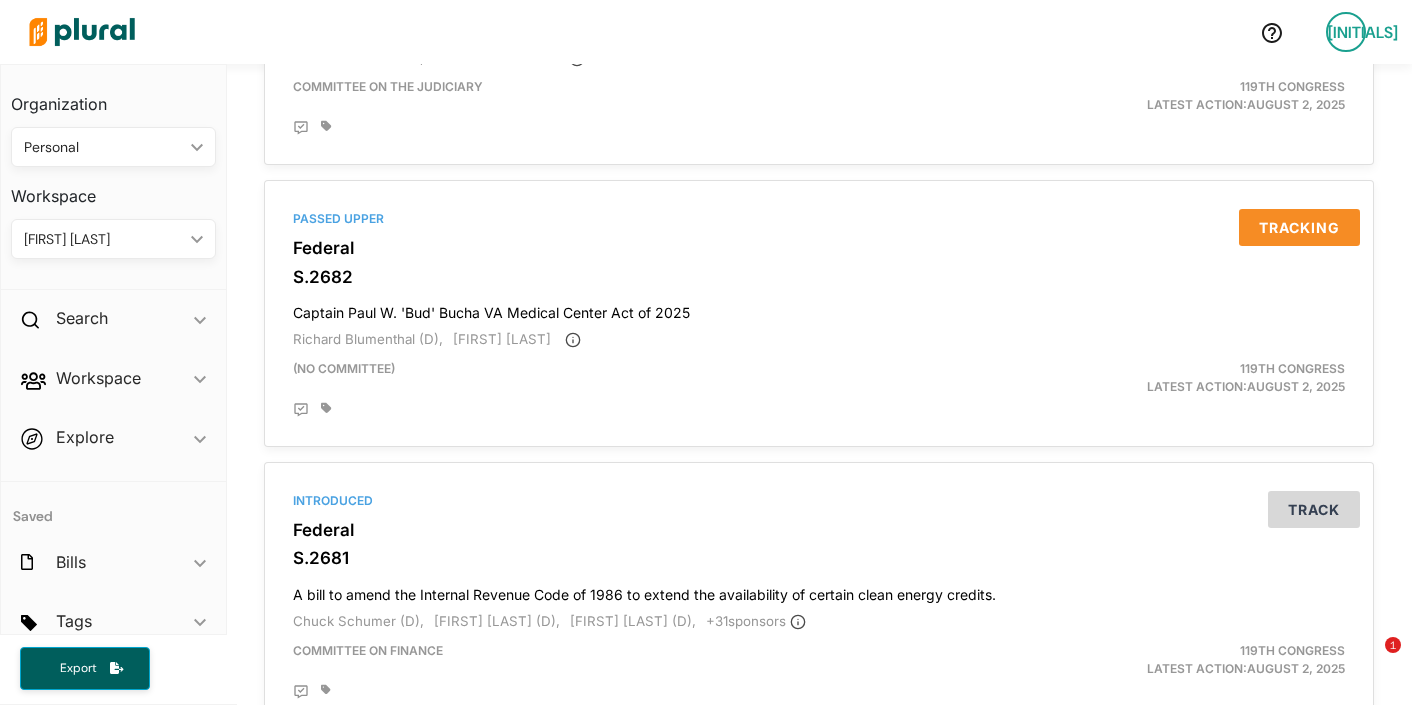 click on "Personal ic_keyboard_arrow_down" at bounding box center [113, 147] 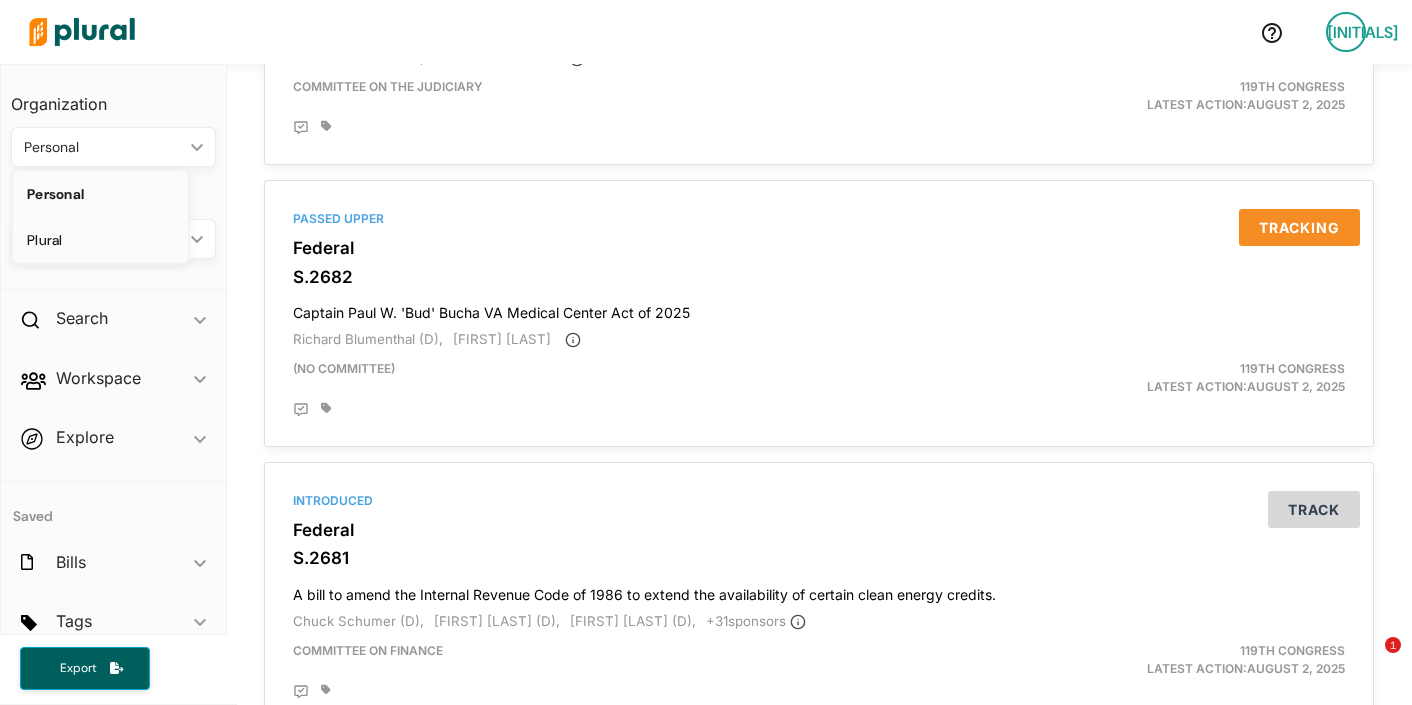 click on "Plural" at bounding box center [100, 240] 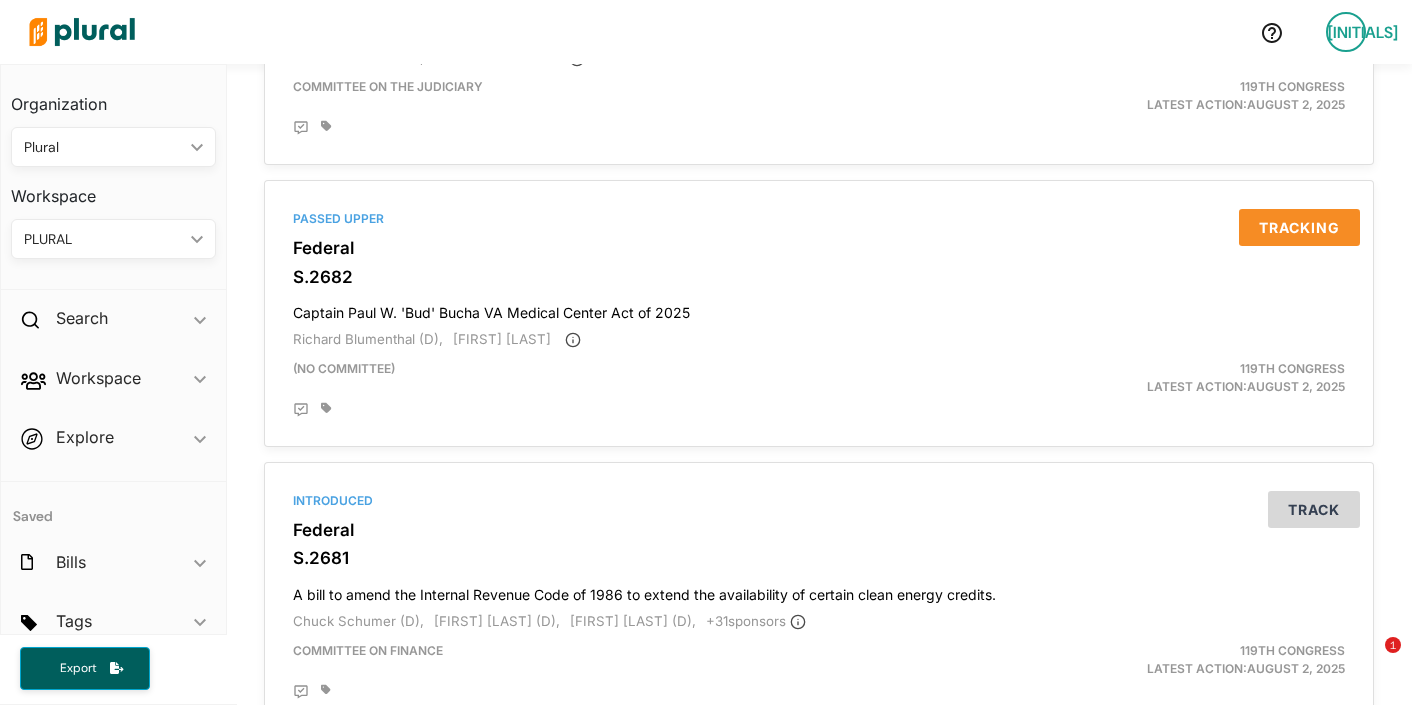 click on "PLURAL ic_keyboard_arrow_down" at bounding box center (113, 239) 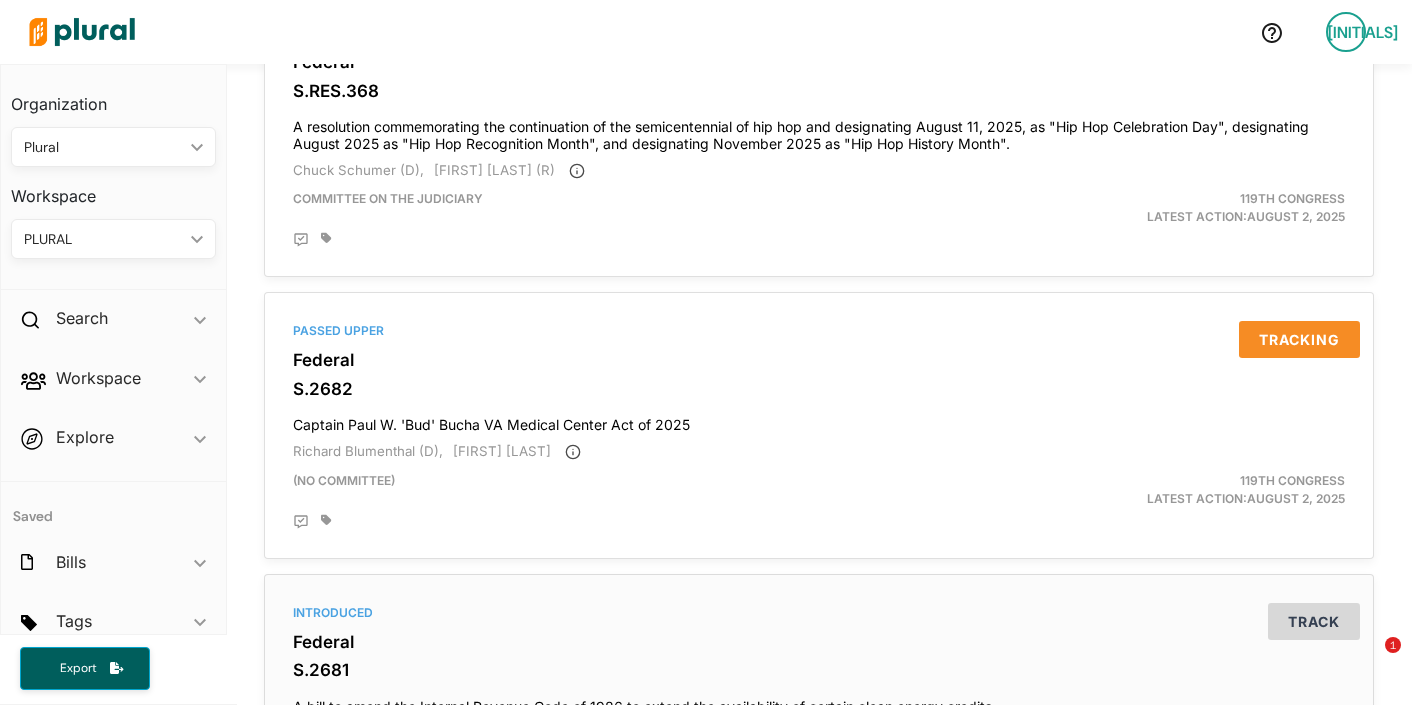 scroll, scrollTop: 767, scrollLeft: 0, axis: vertical 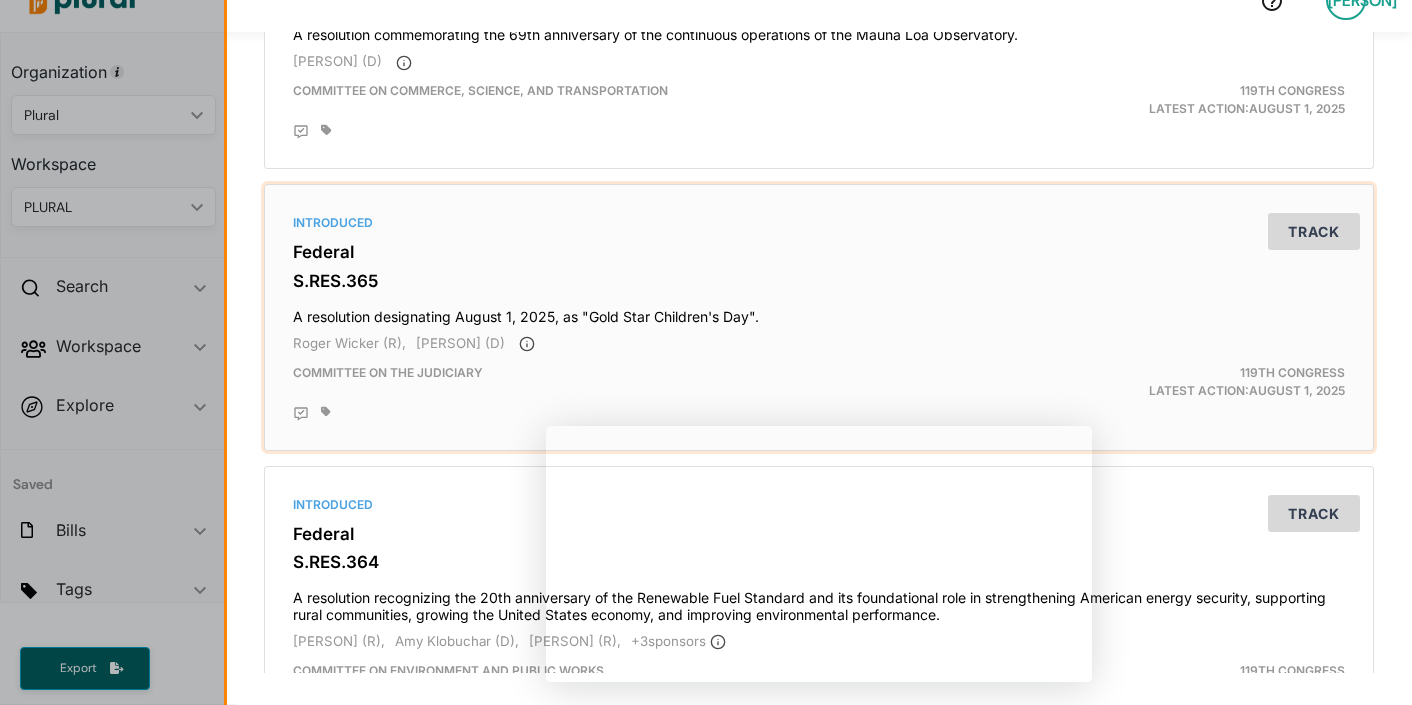 click 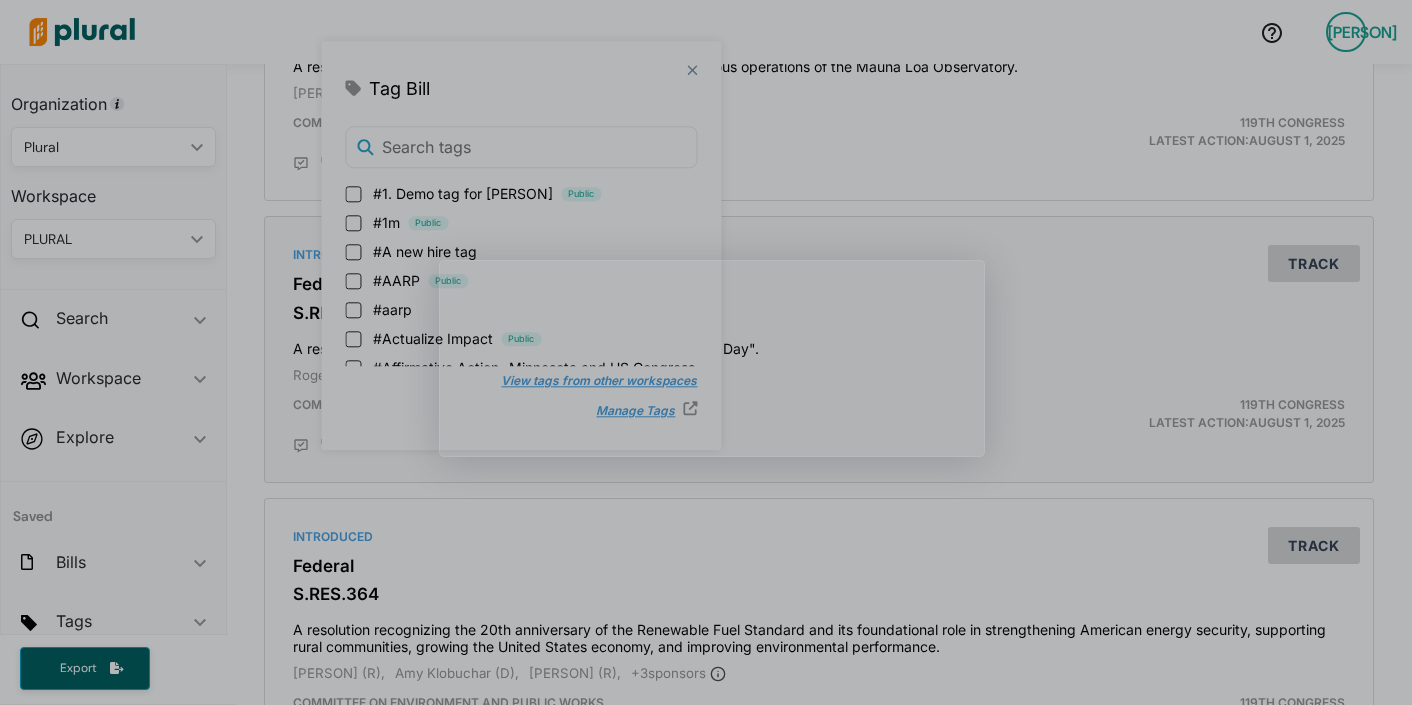 scroll, scrollTop: 0, scrollLeft: 0, axis: both 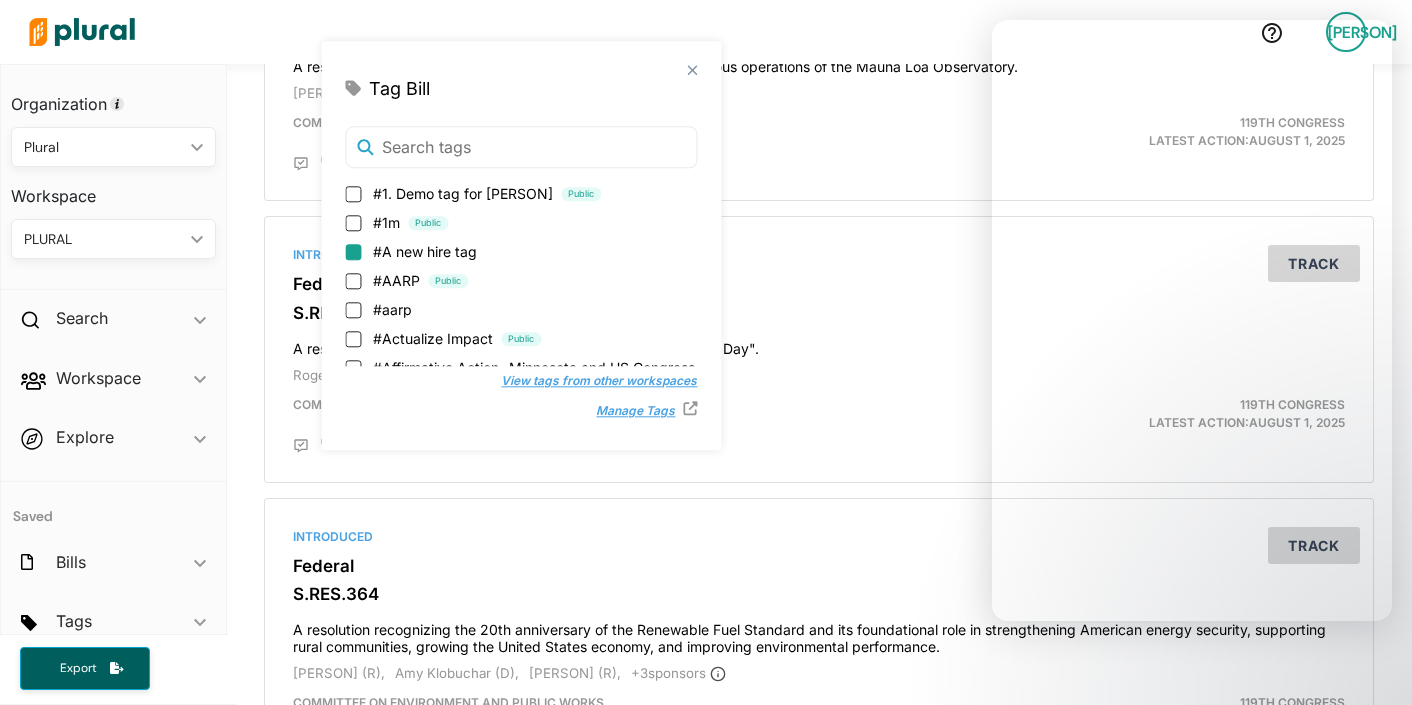 click on "#A new hire tag" at bounding box center (353, 252) 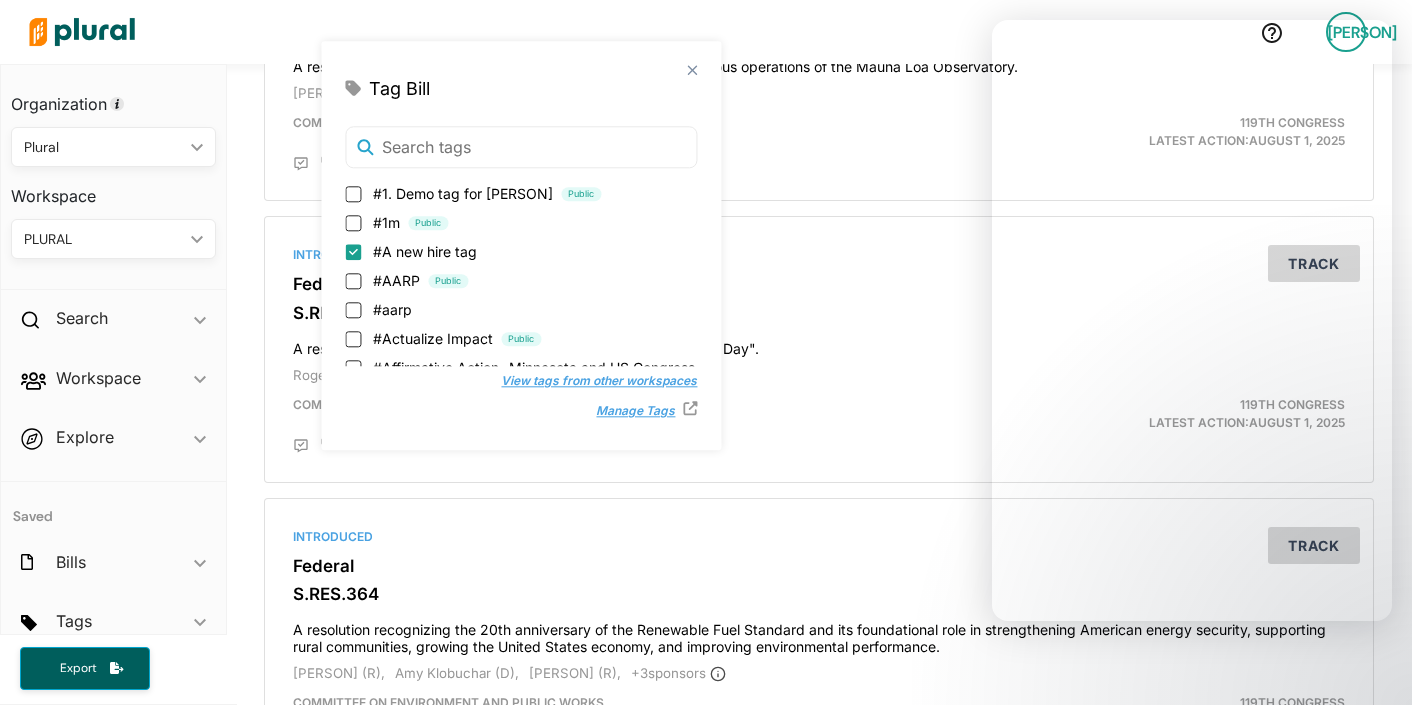 checkbox on "true" 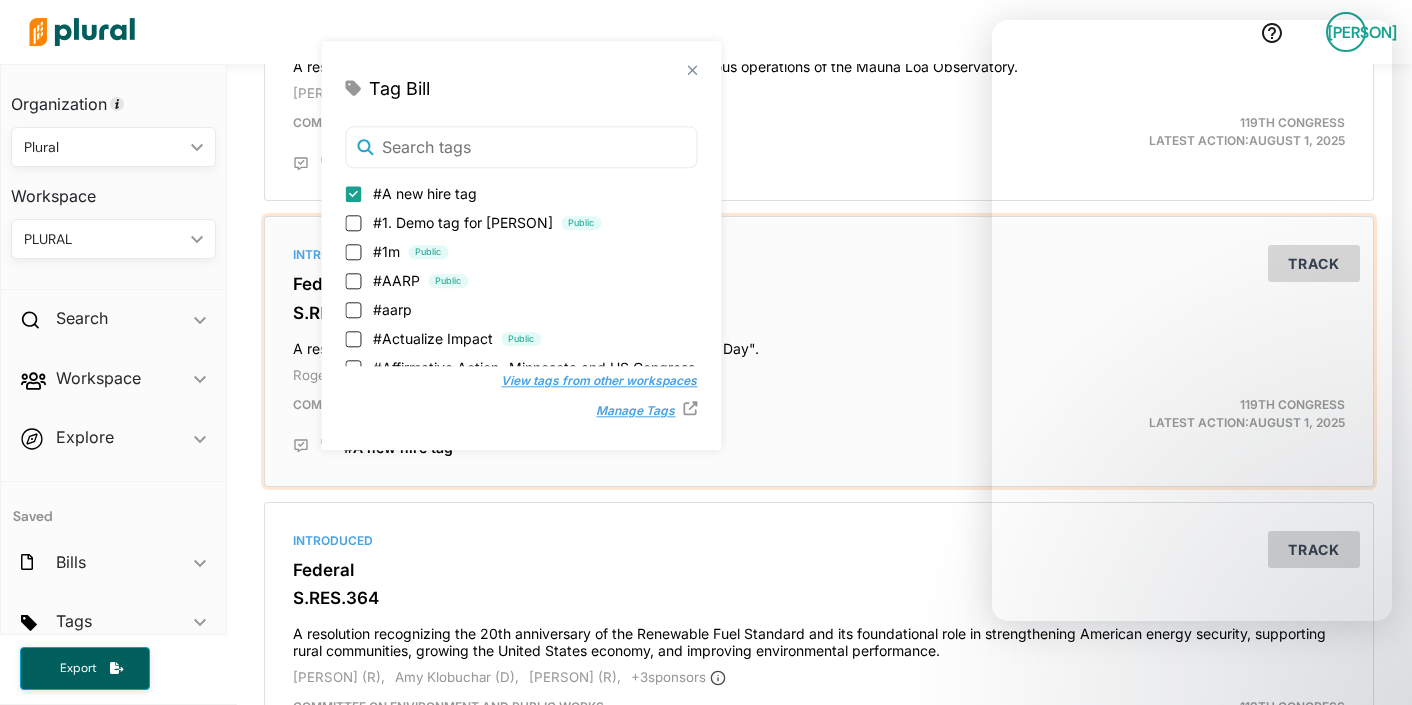 click on "A resolution designating August 1, 2025, as "Gold Star Children's Day"." at bounding box center [819, 344] 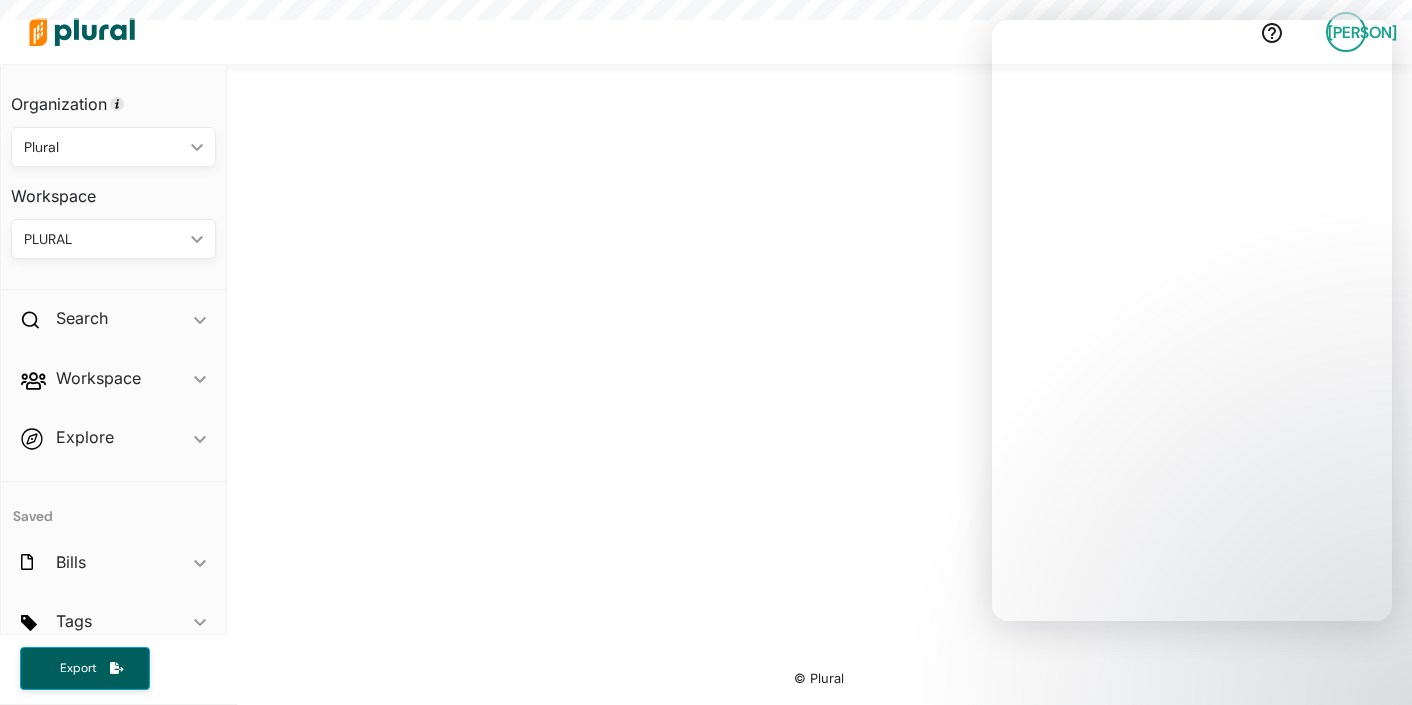 scroll, scrollTop: 0, scrollLeft: 0, axis: both 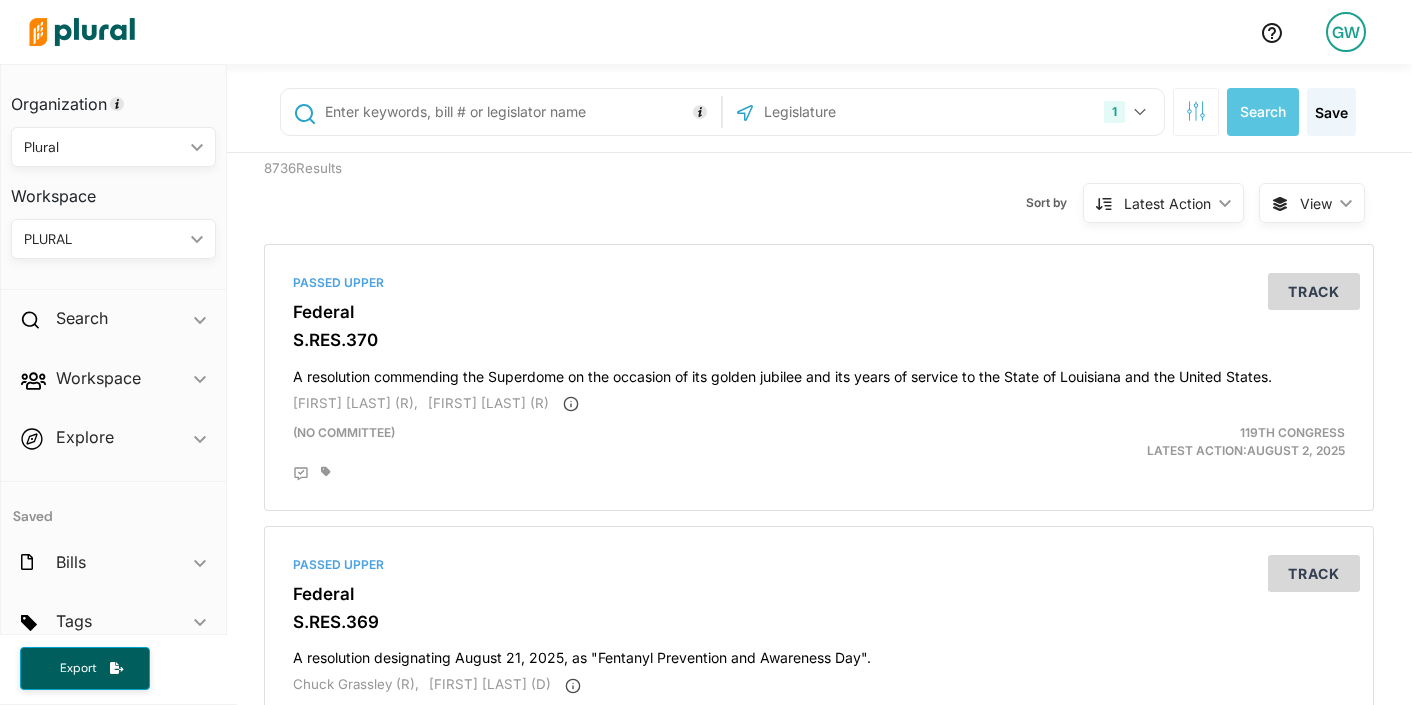click on "PLURAL" at bounding box center (103, 239) 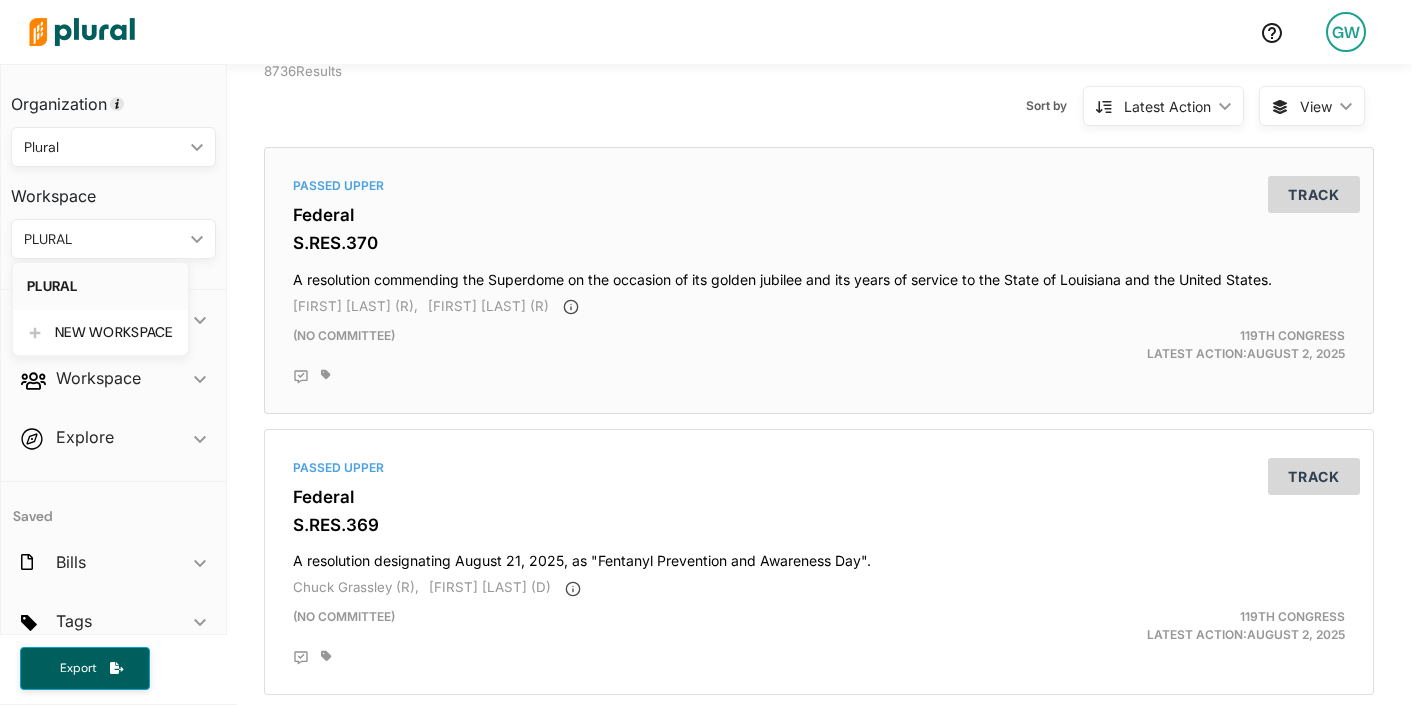 scroll, scrollTop: 0, scrollLeft: 0, axis: both 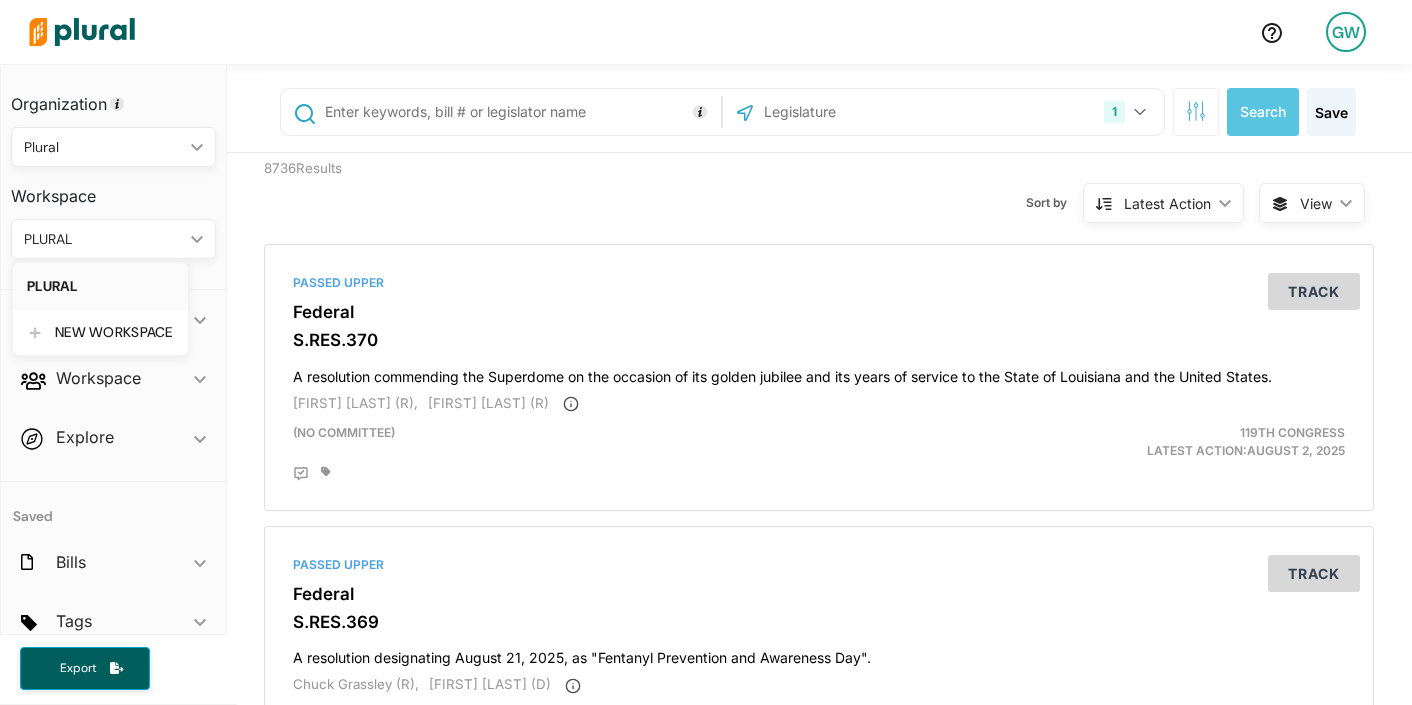 click on "PLURAL ic_keyboard_arrow_down" at bounding box center (113, 239) 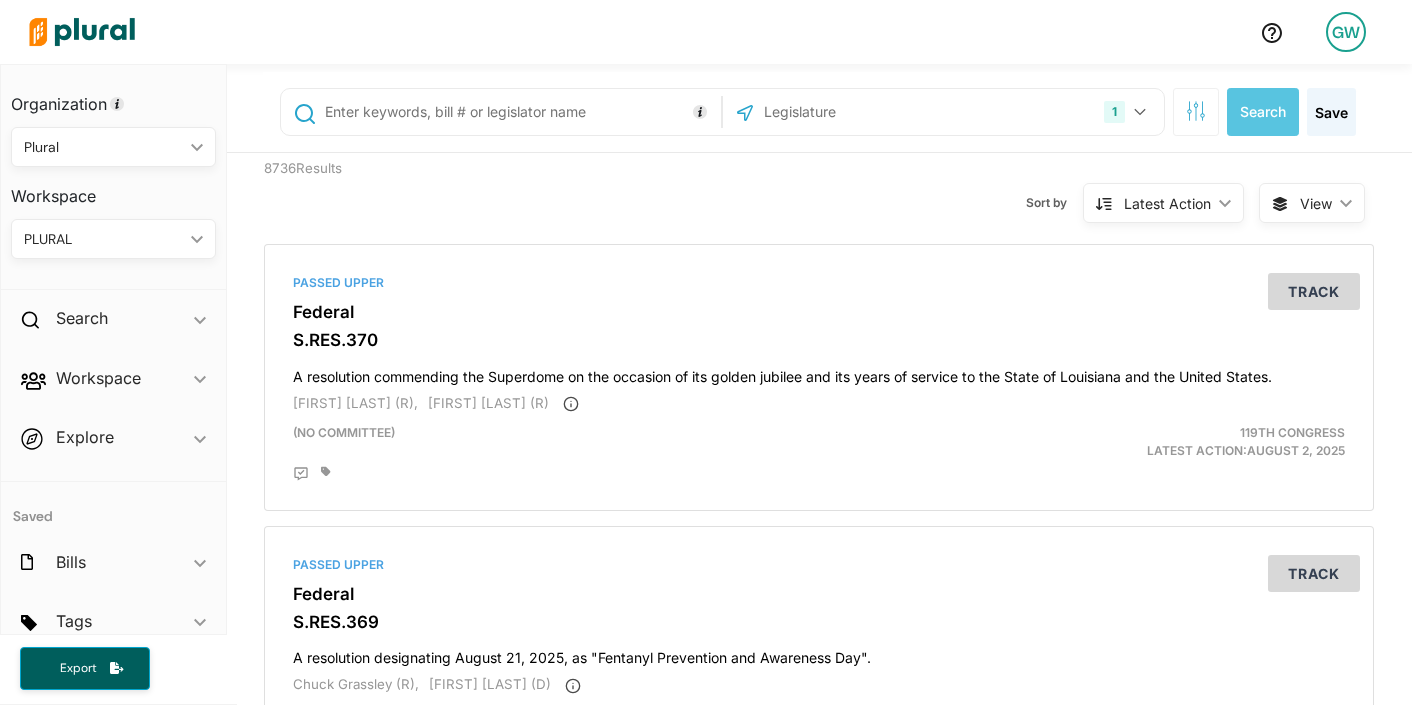 click on "Plural" at bounding box center (103, 147) 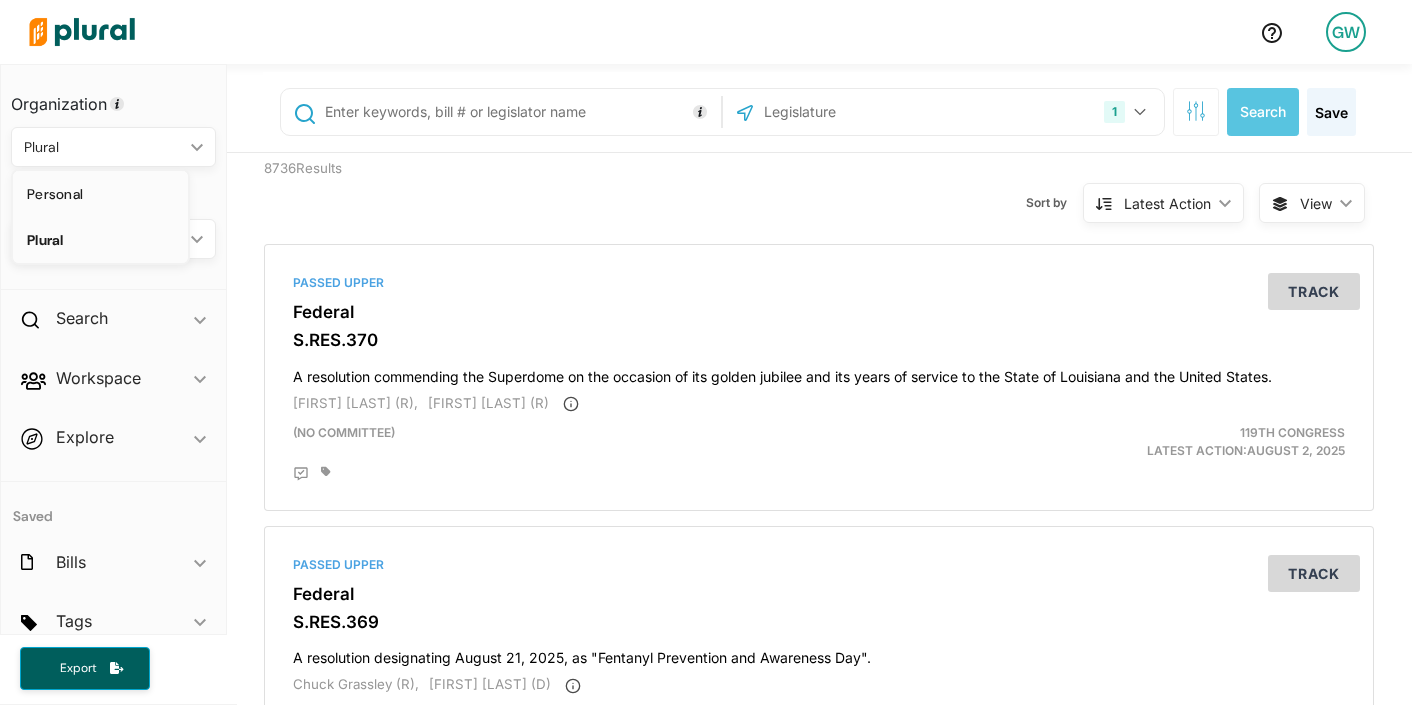 click on "Personal" at bounding box center [100, 194] 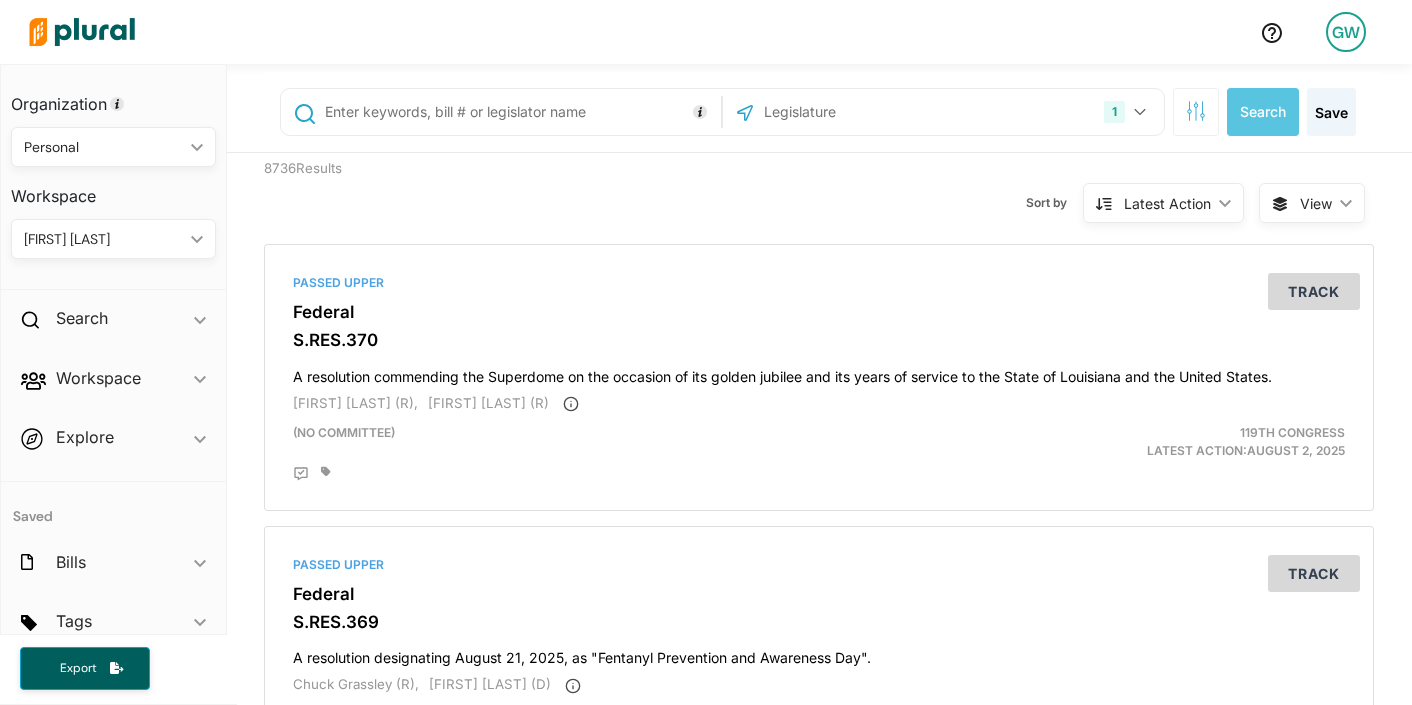 click on "GRAYSON WORMSER" at bounding box center [103, 239] 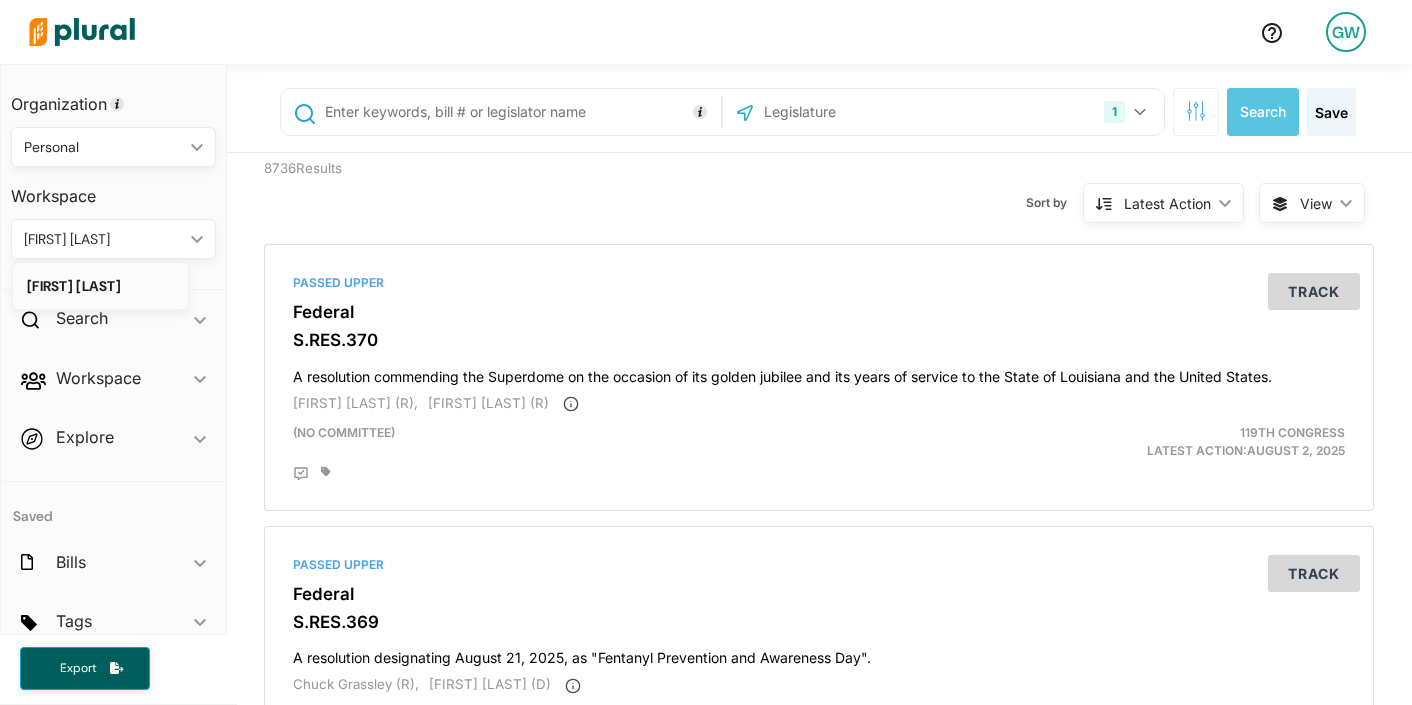click on "Workspace" at bounding box center [113, 189] 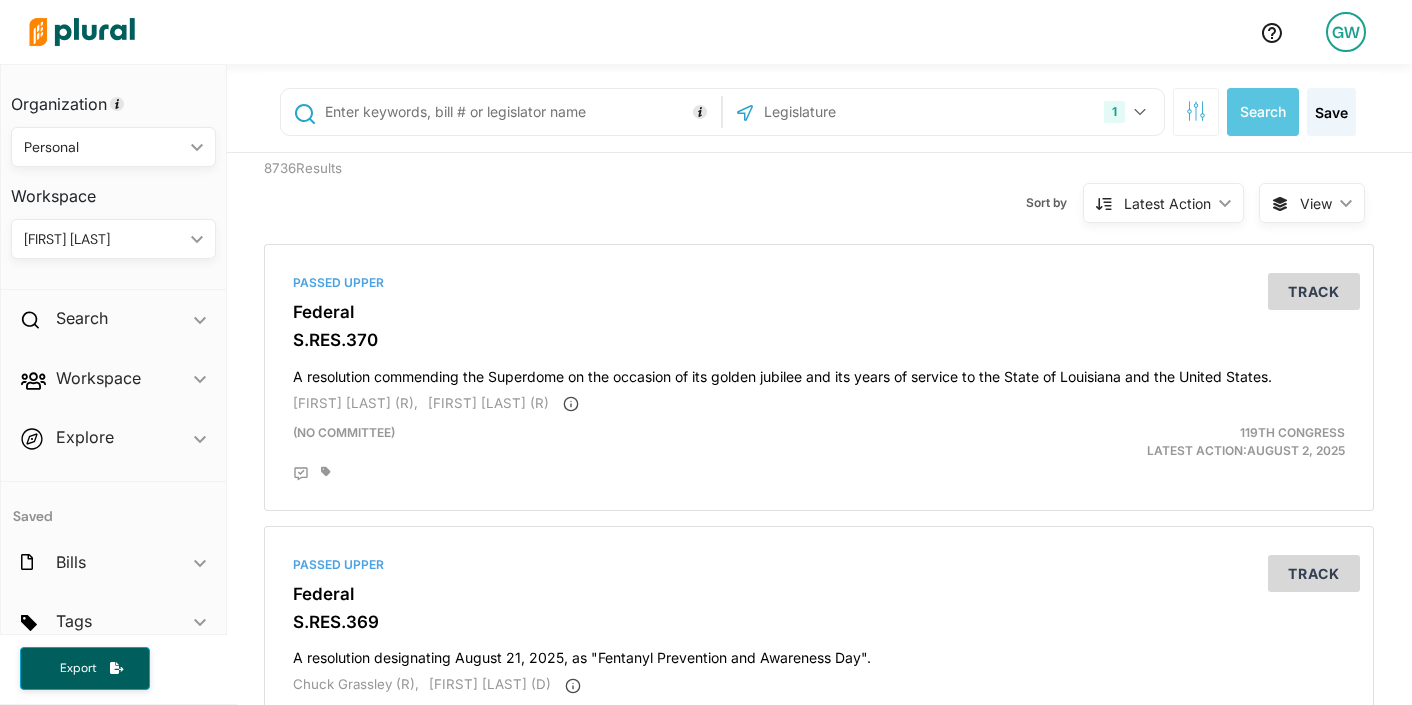 click on "GRAYSON WORMSER" at bounding box center [103, 239] 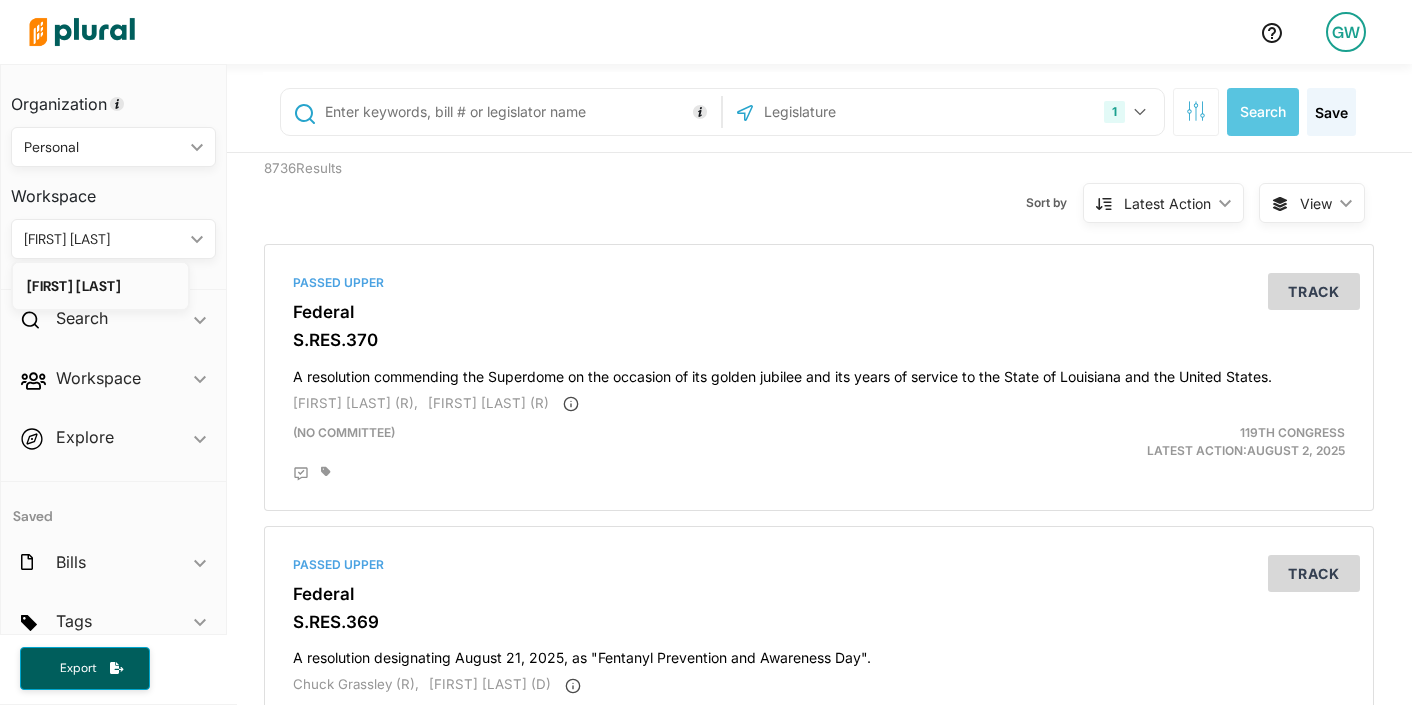 click on "GRAYSON WORMSER" 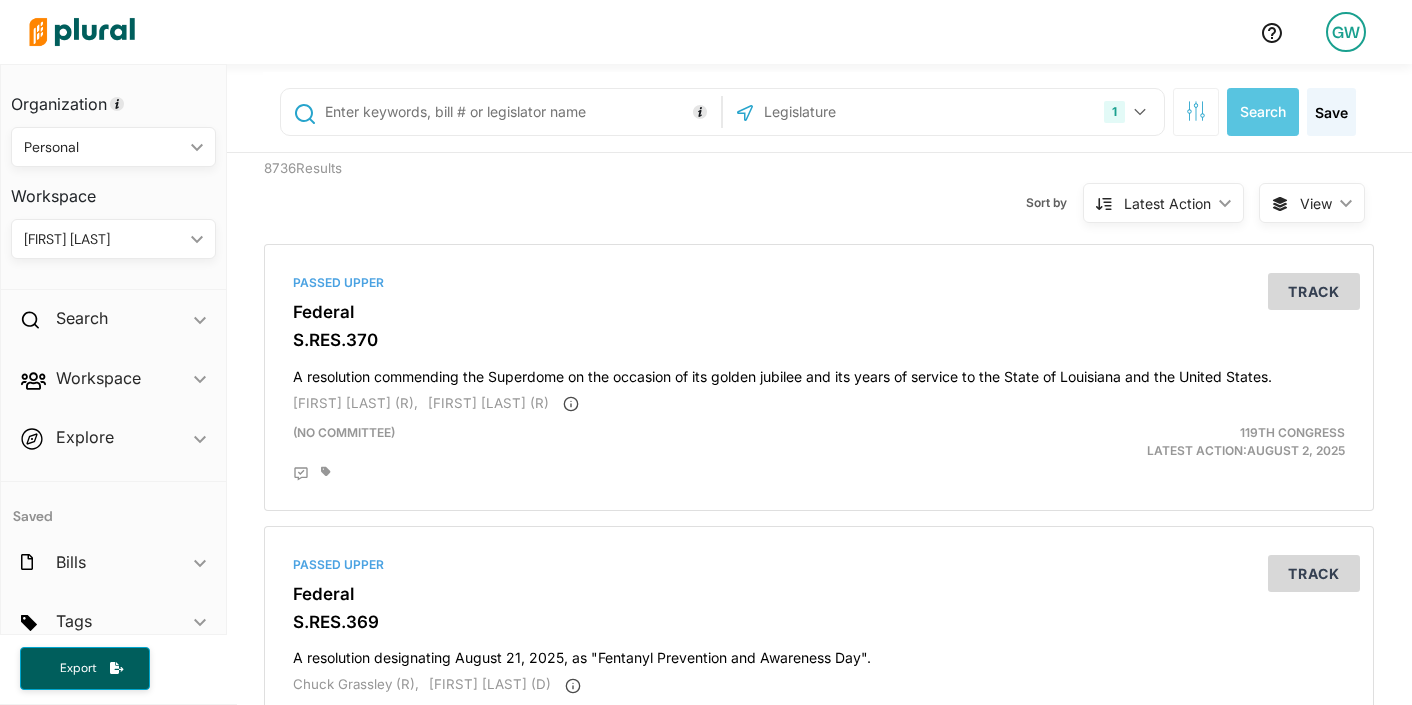 click on "Personal" at bounding box center [103, 147] 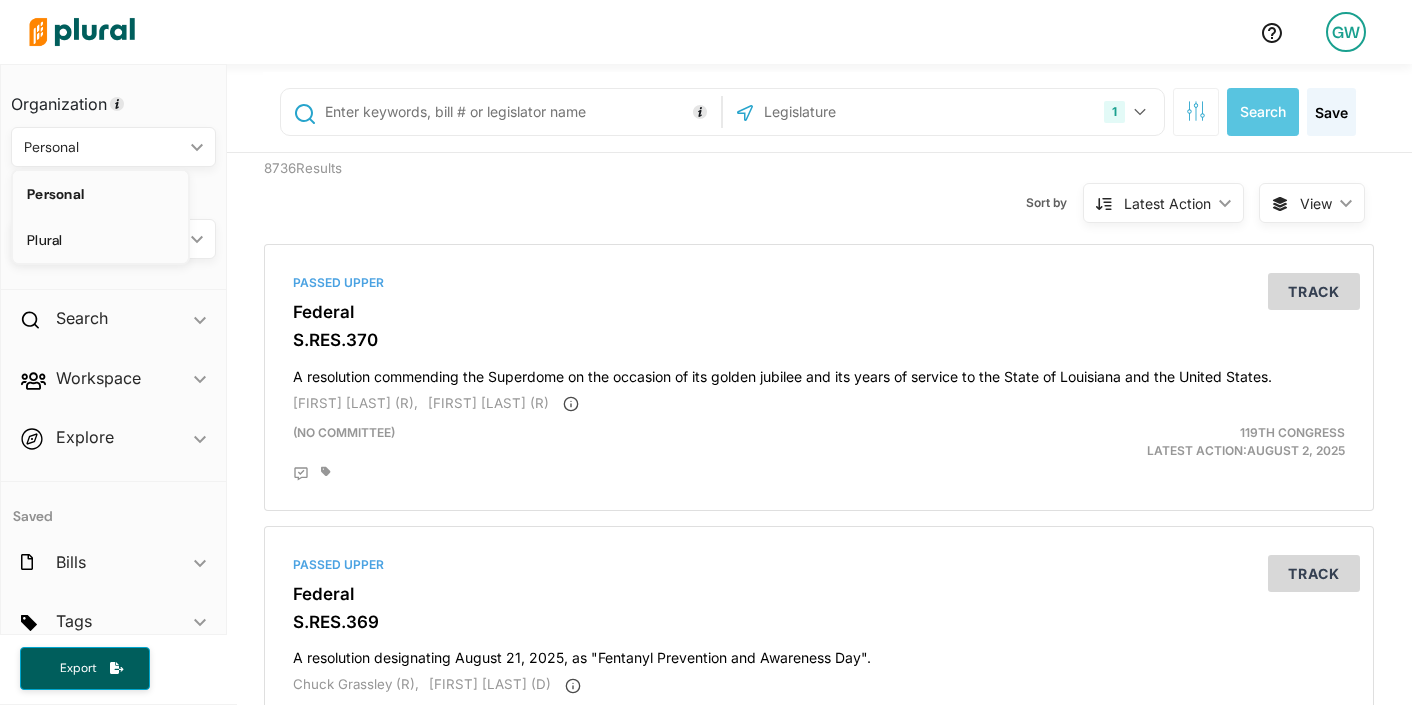 click on "Plural" 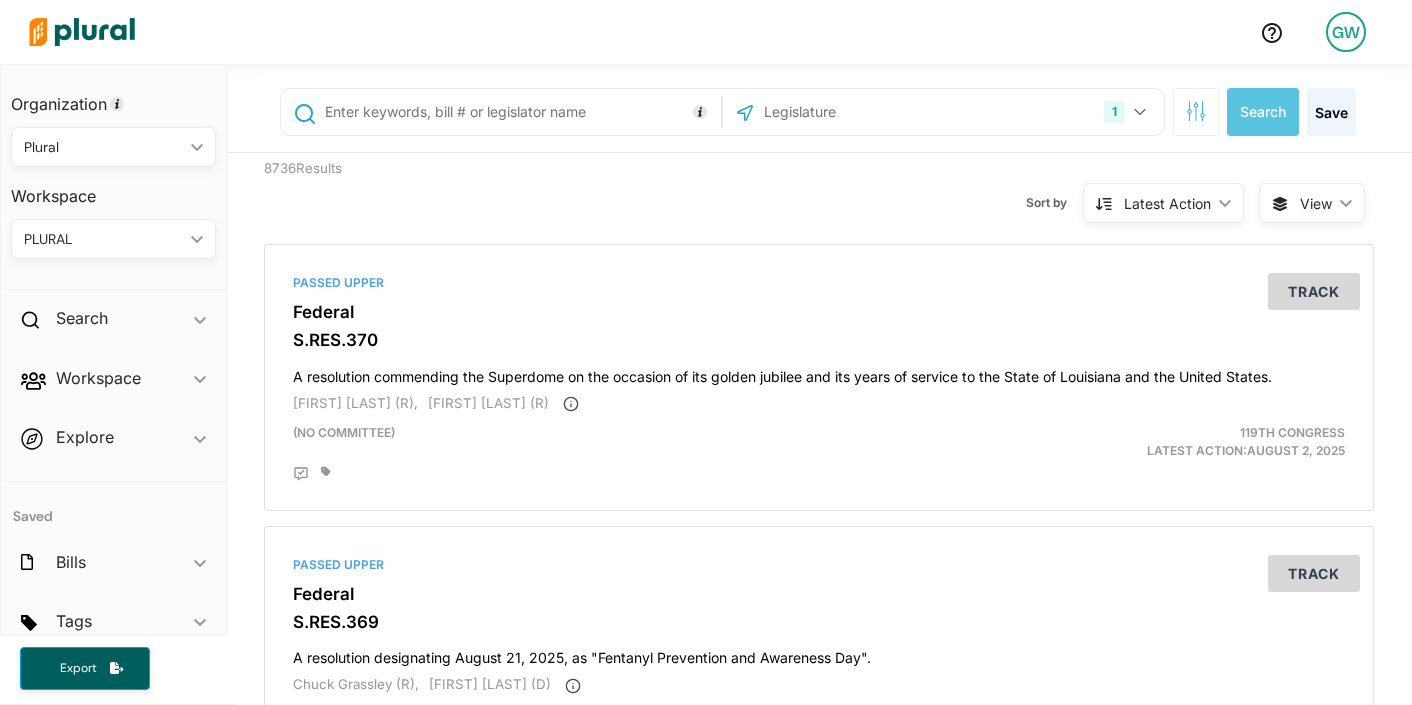click on "PLURAL" at bounding box center (103, 239) 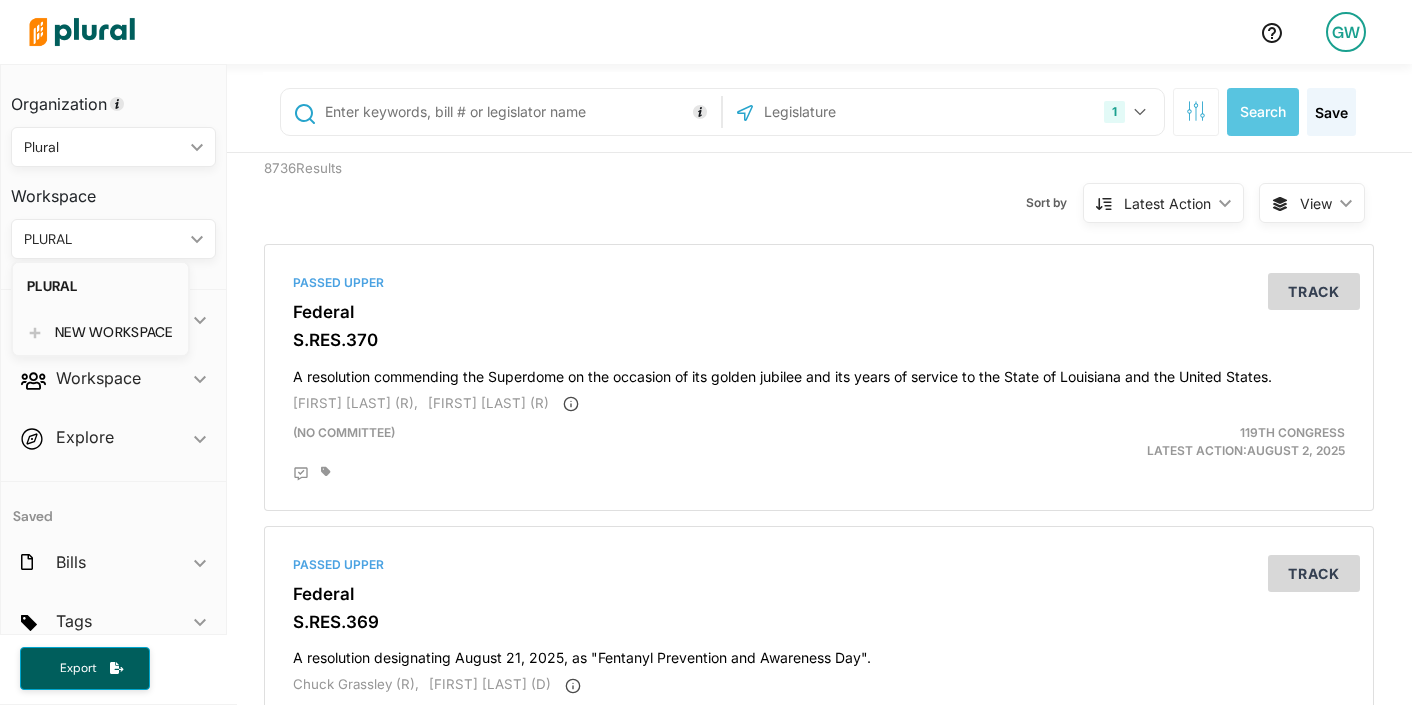 click on "NEW WORKSPACE" at bounding box center (114, 332) 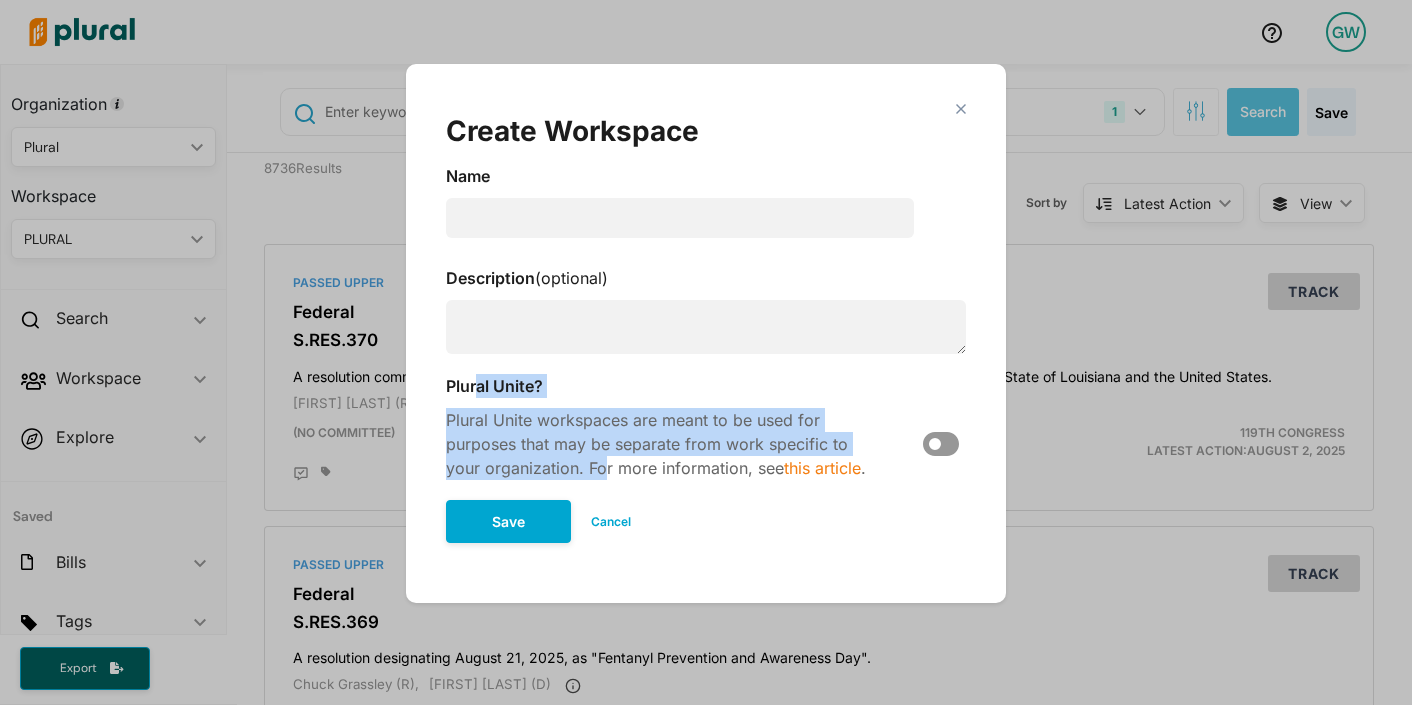 drag, startPoint x: 480, startPoint y: 390, endPoint x: 608, endPoint y: 468, distance: 149.8933 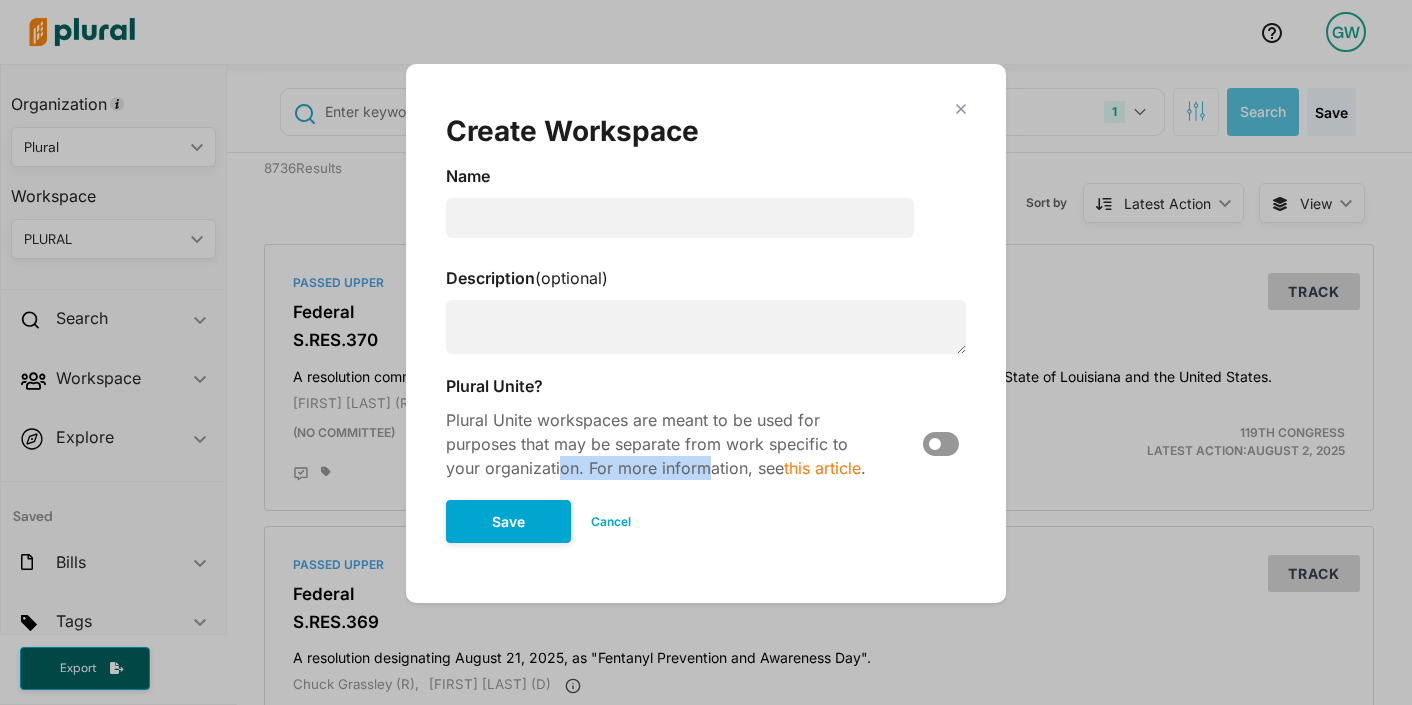 drag, startPoint x: 558, startPoint y: 458, endPoint x: 711, endPoint y: 470, distance: 153.46986 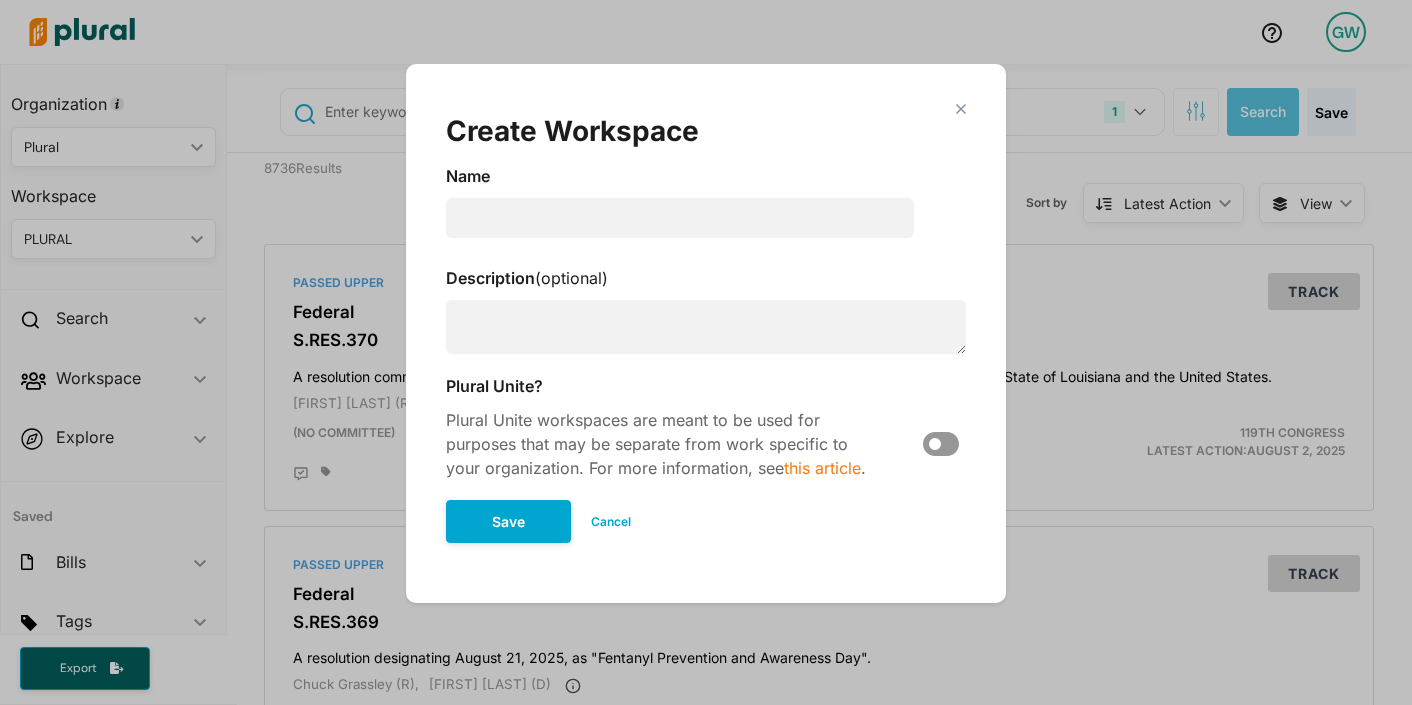 click on "Cancel" at bounding box center [611, 522] 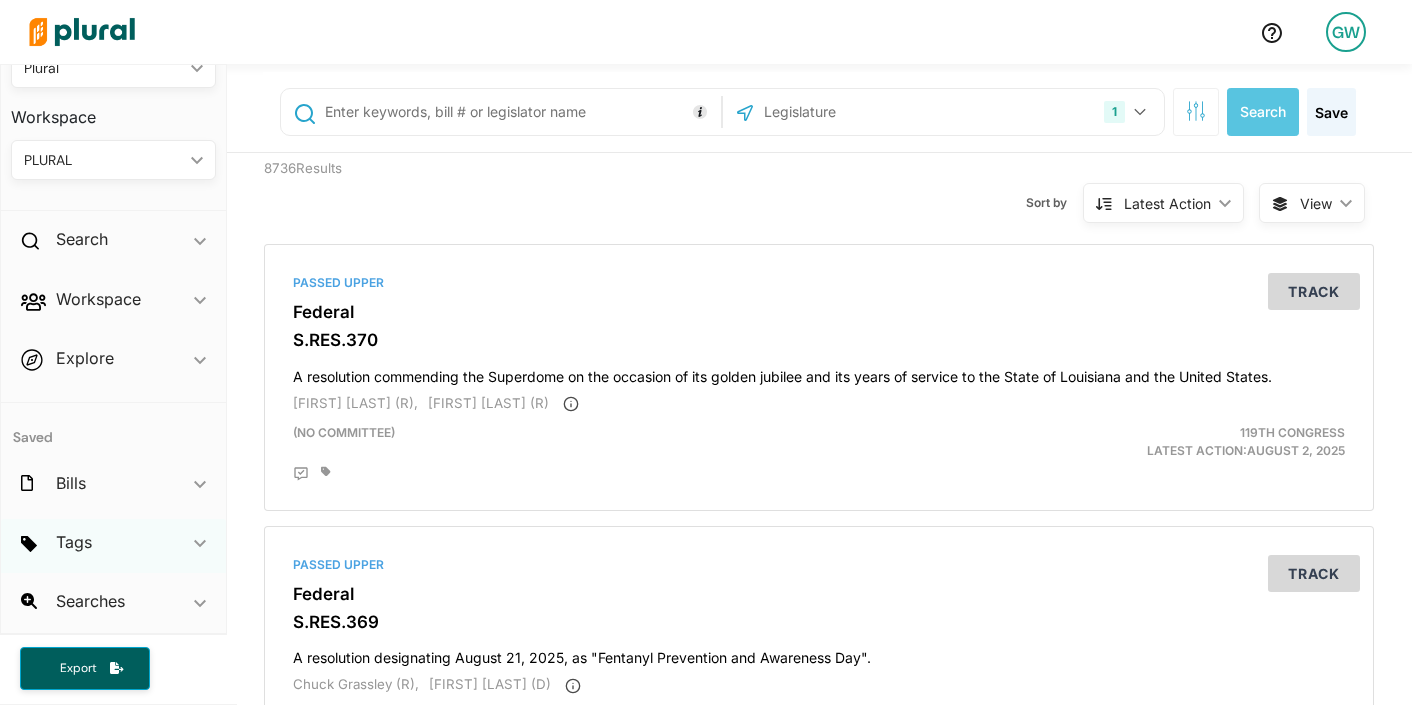 scroll, scrollTop: 79, scrollLeft: 0, axis: vertical 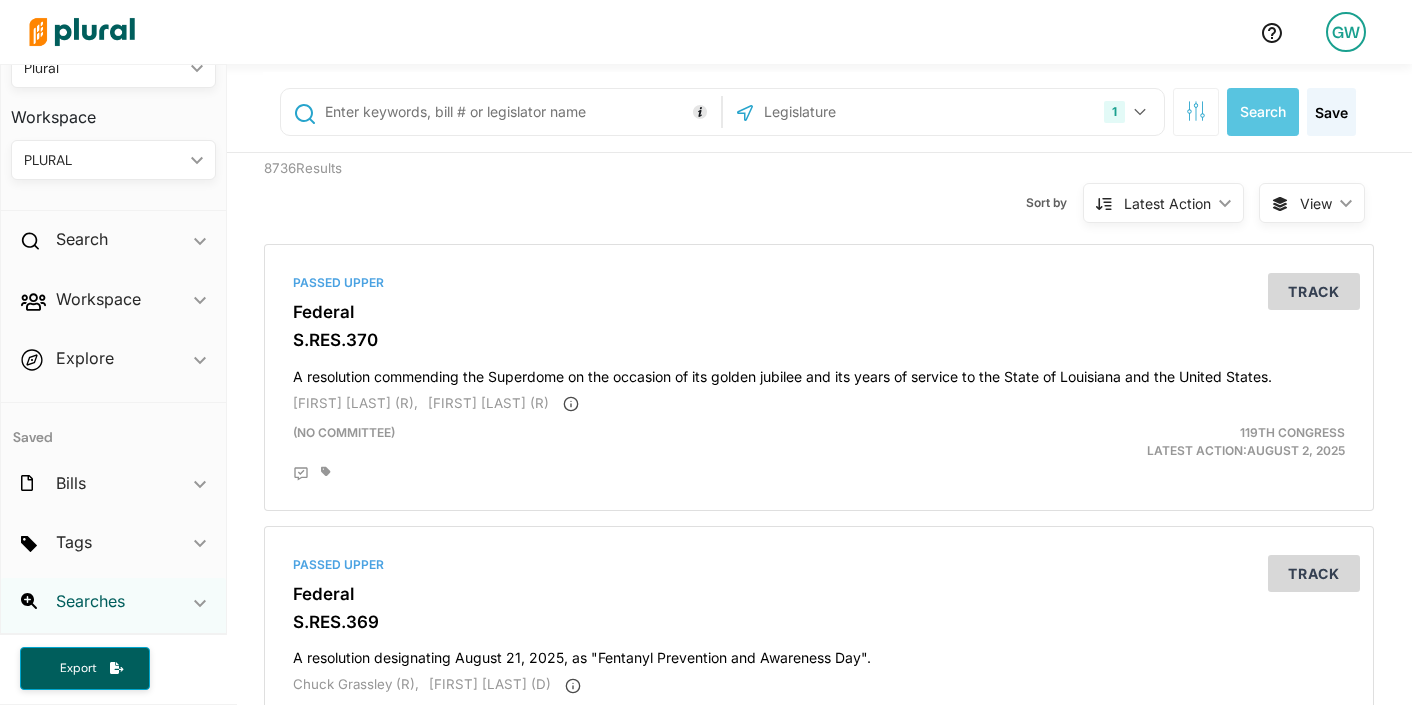click on "Searches" at bounding box center [90, 601] 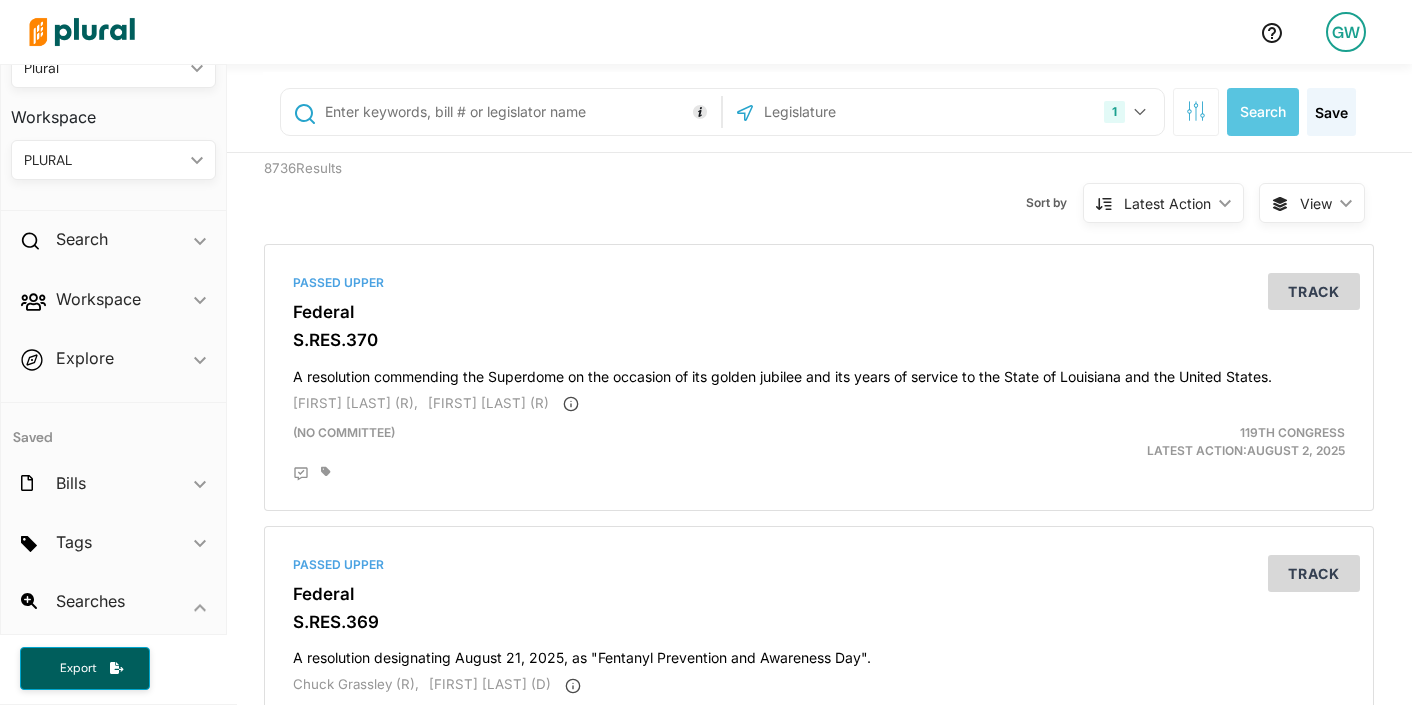 click on "Saved Bills ic_keyboard_arrow_down AL   HB 13 (Bad Housing Bill) AL   HB 61 AL   HB 127 AL   HB 237 AL   SB 11 AL   SB 79 AL   SB 278 AL   SJR 54 AR   HB 1155 AR   HB 1337 AR   HB 1965 AR   SB 52 AR   SB 272 AZ   HB 2631 AZ   HB 2852 AZ   SB 1718 AZ   SCR 1023 AZ   SCR 1024 (Bad Bill) AZ   SCR 1027 AZ   SCR 1037 CA   AB 49 CA   AB 117 CA   AB 127 CA   AB 257 (abcdefghijklmnopqrstuvwxyzabcdefghijklmnopqrstuvwxyzabcdefghijklmnopqrstuvwxyzabcdefghijklmnopqrstuv) CA   AB 286 CA   AB 519 CA   AB 687 CA   AB 694 CA   AB 912 CA   AB 967 (disabilities bill) CA   AB 1011 CA   AB 1321 CA   AB 1644 CA   AB 1660 (Interesting PFAS bill in Cali) CA   AB 1702 CA   AB 1967 CA   AB 2052 CA   AB 2160 CA   AB 2426 CA   AB 2955 CA   AB 3180 CA   ACR 96 CA   ACR 143 CA   ACR 154 CA   ACR 178 CA   SB 117 CA   SB 127 CA   SB 177 CA   SB 301 CA   SB 313 CA   SB 414 CA   SB 520 CA   SB 628 CA   SB 721 CA   SB 735 CA   SB 822 CA   SB 839 CA   SB 892 CA   SB 942 CA   SB 1008" at bounding box center [113, 623] 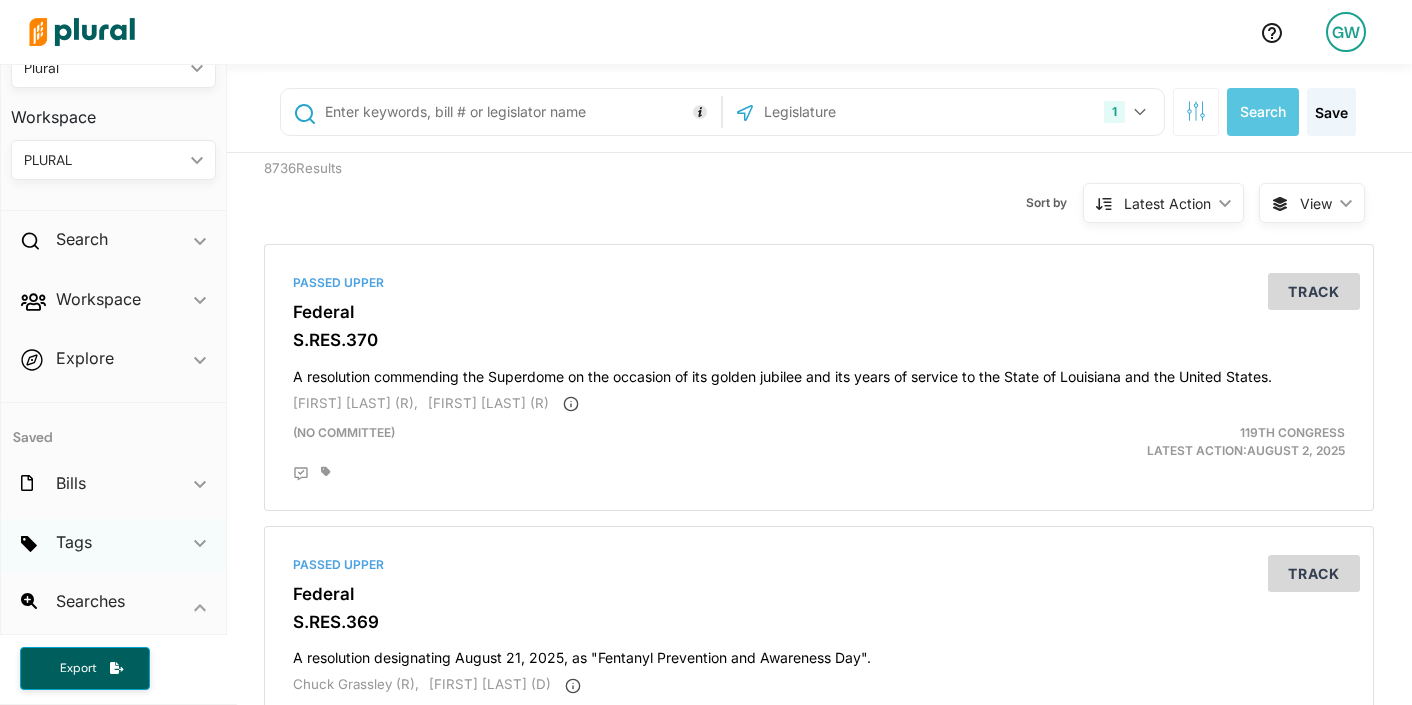 click on "Tags ic_keyboard_arrow_down" at bounding box center (113, 546) 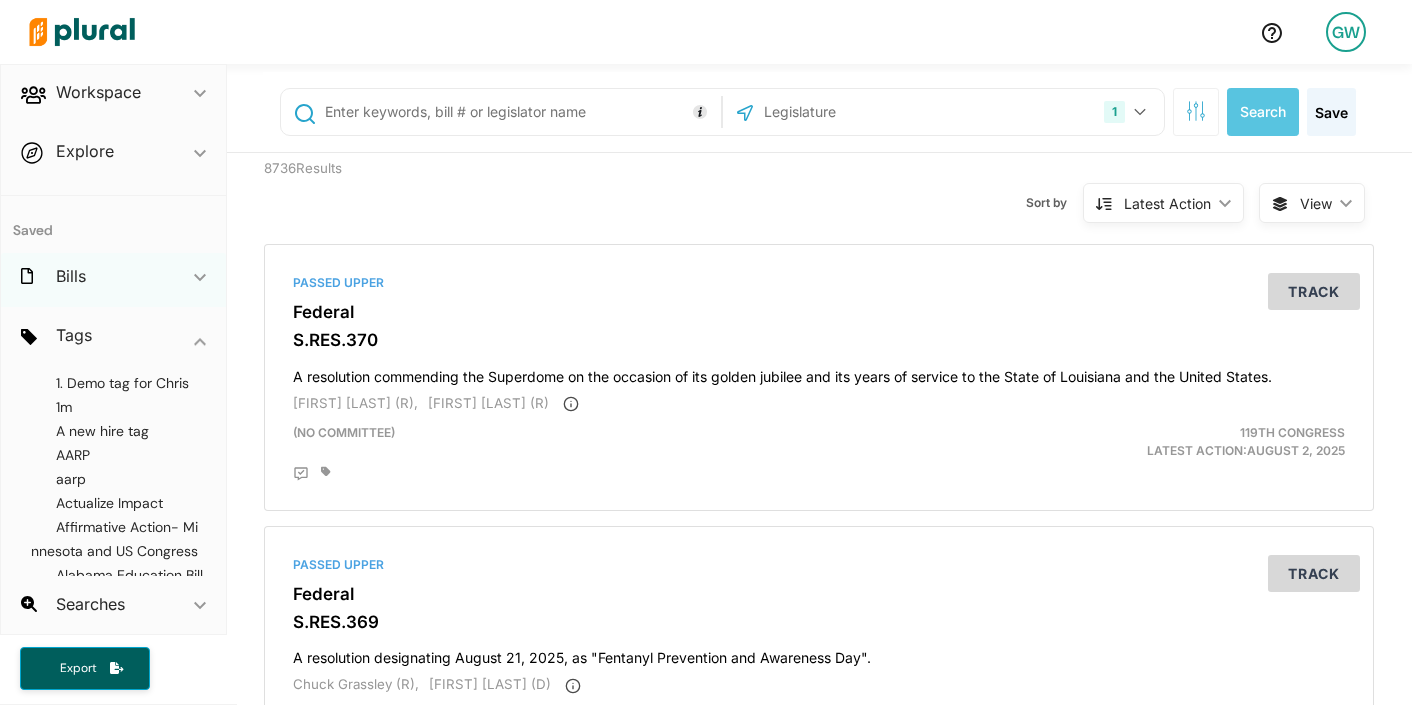 scroll, scrollTop: 289, scrollLeft: 0, axis: vertical 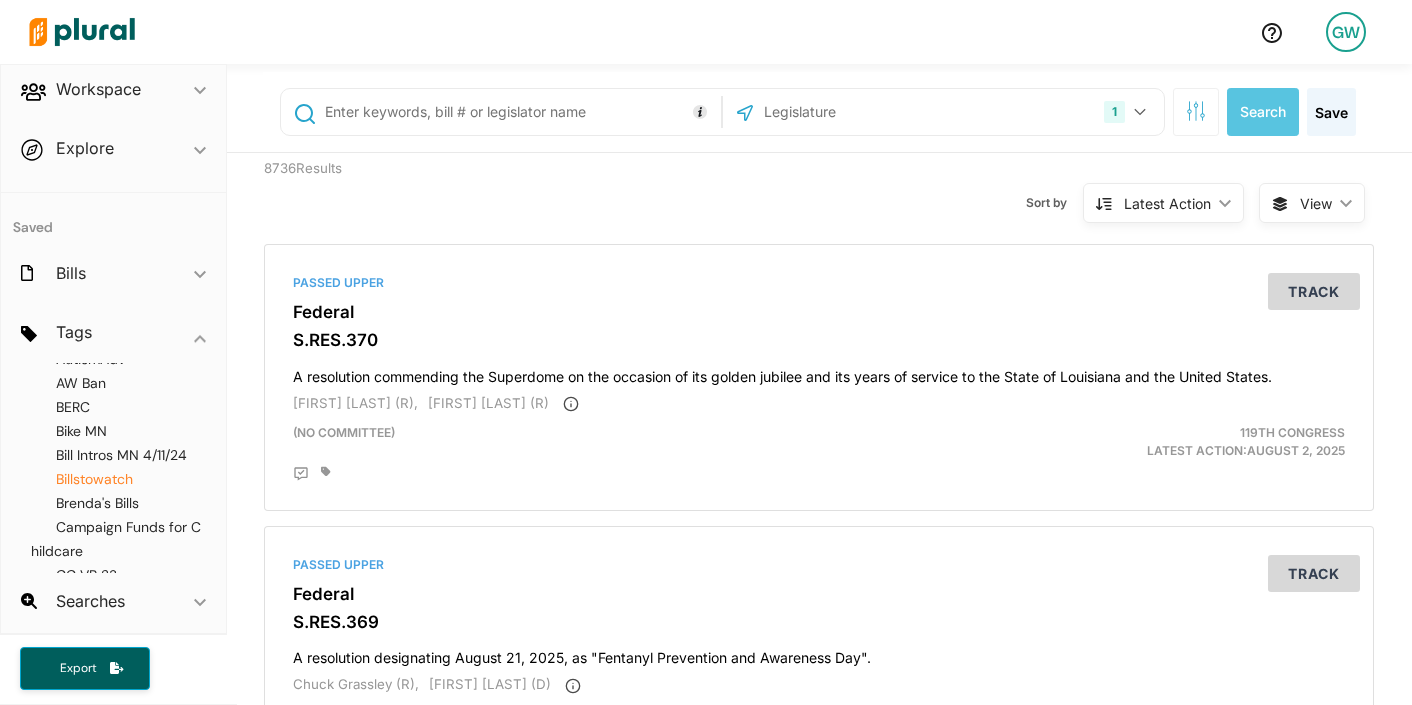 click on "Billstowatch" at bounding box center [94, 479] 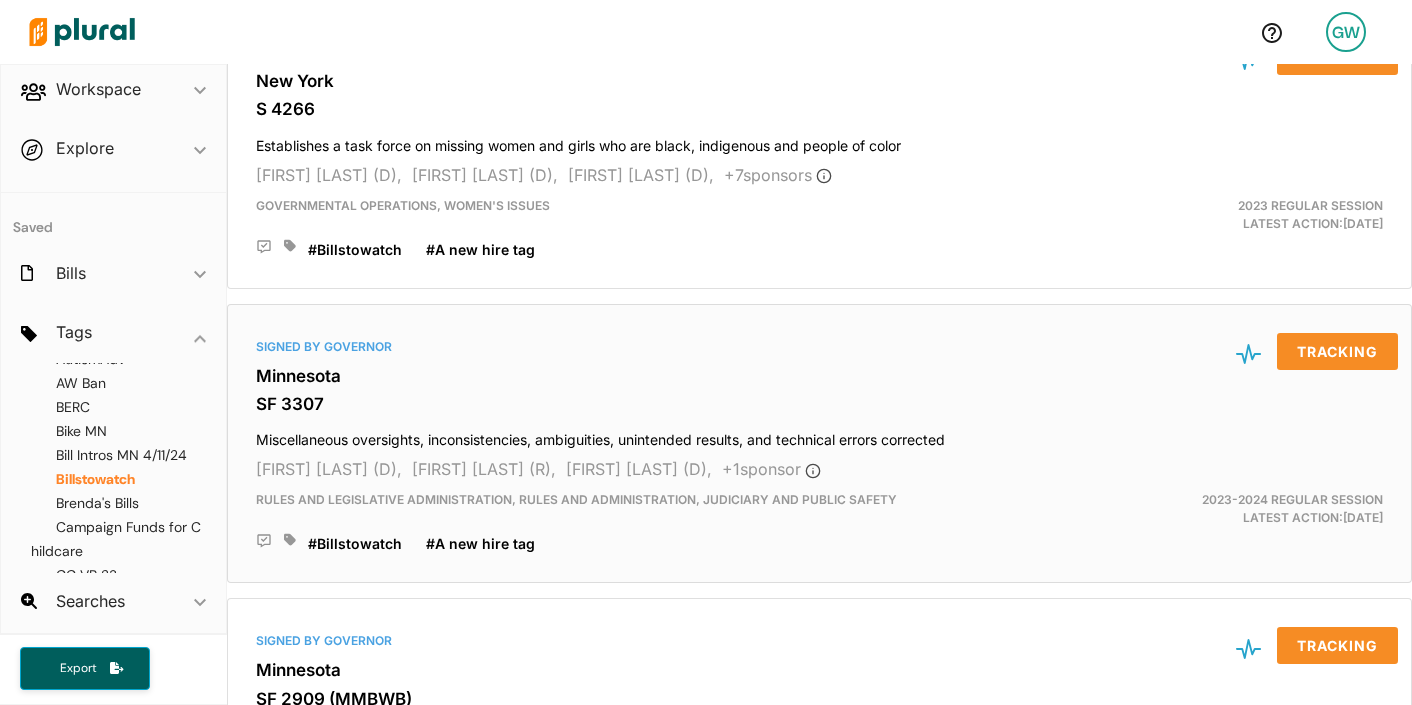 scroll, scrollTop: 0, scrollLeft: 0, axis: both 